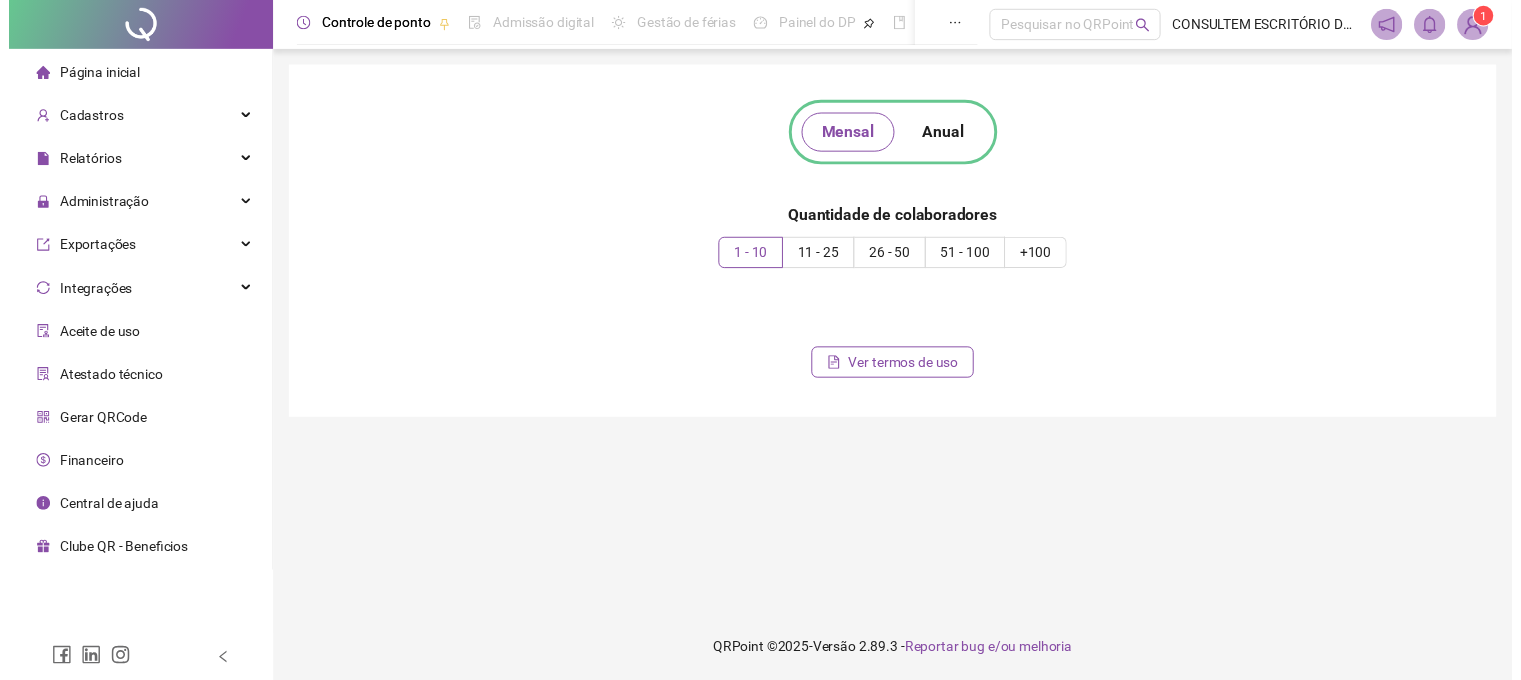scroll, scrollTop: 0, scrollLeft: 0, axis: both 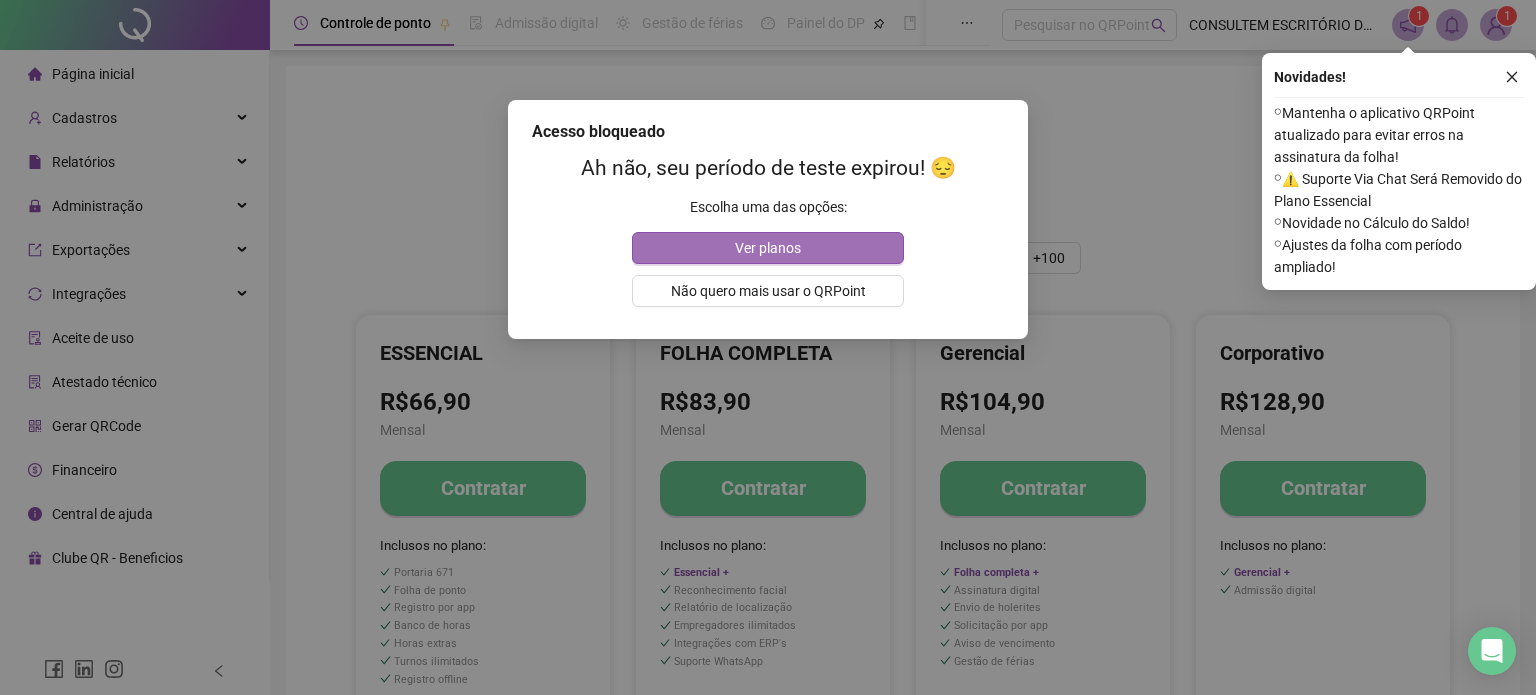 click on "Ver planos" at bounding box center (768, 248) 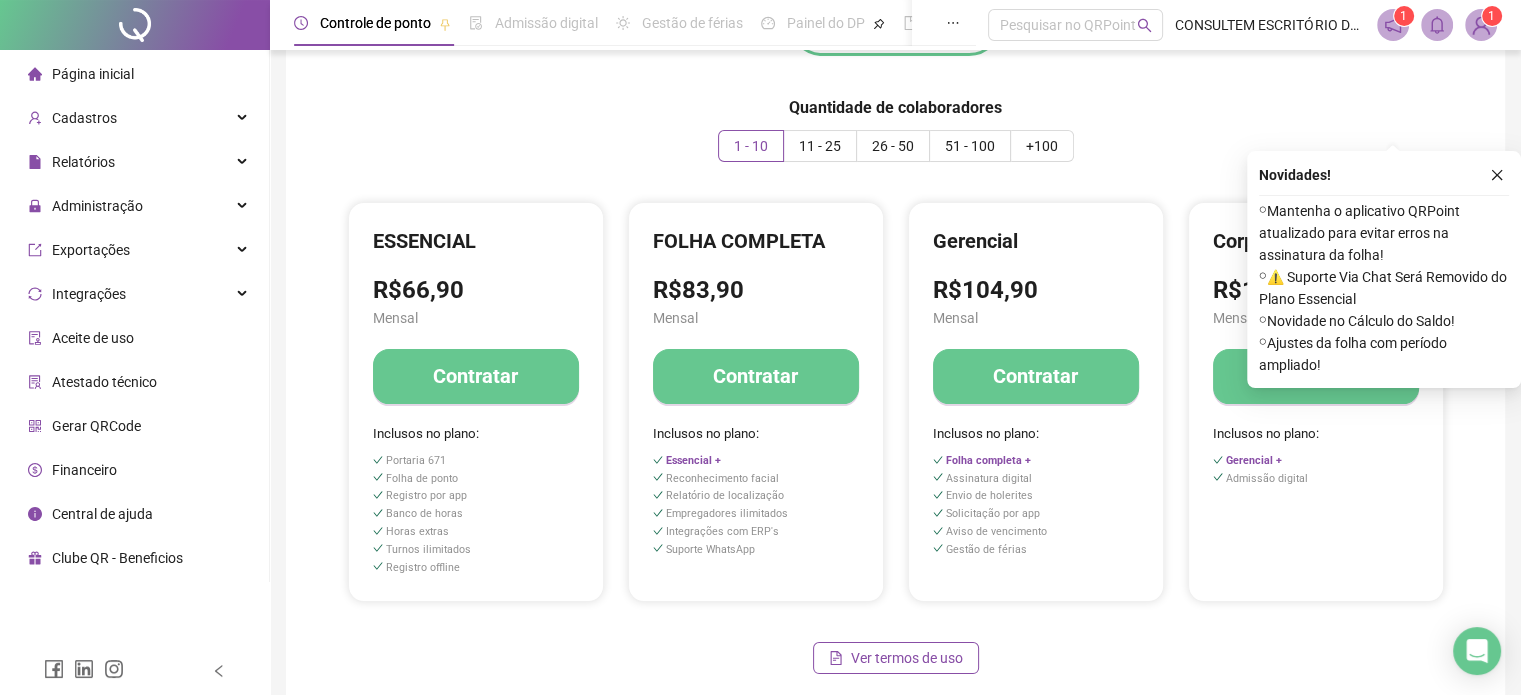 scroll, scrollTop: 0, scrollLeft: 0, axis: both 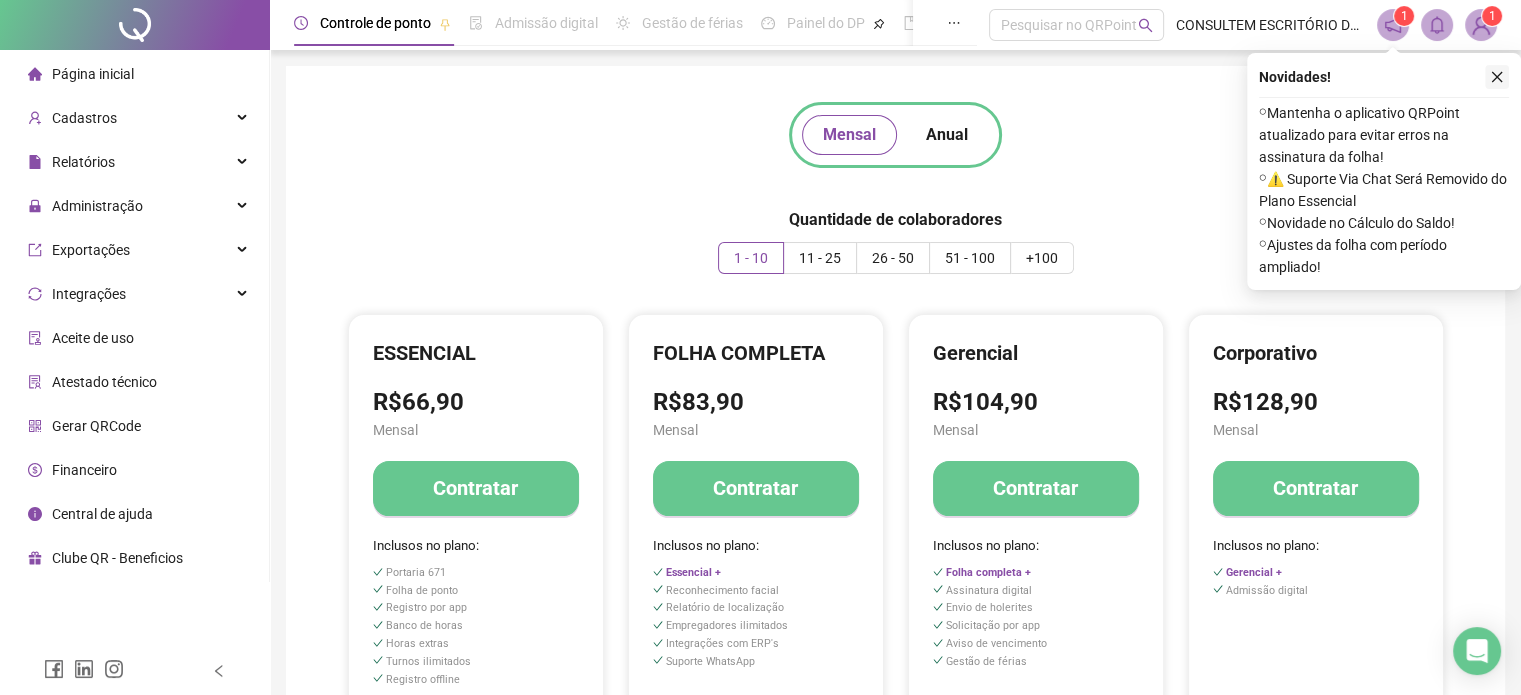 click 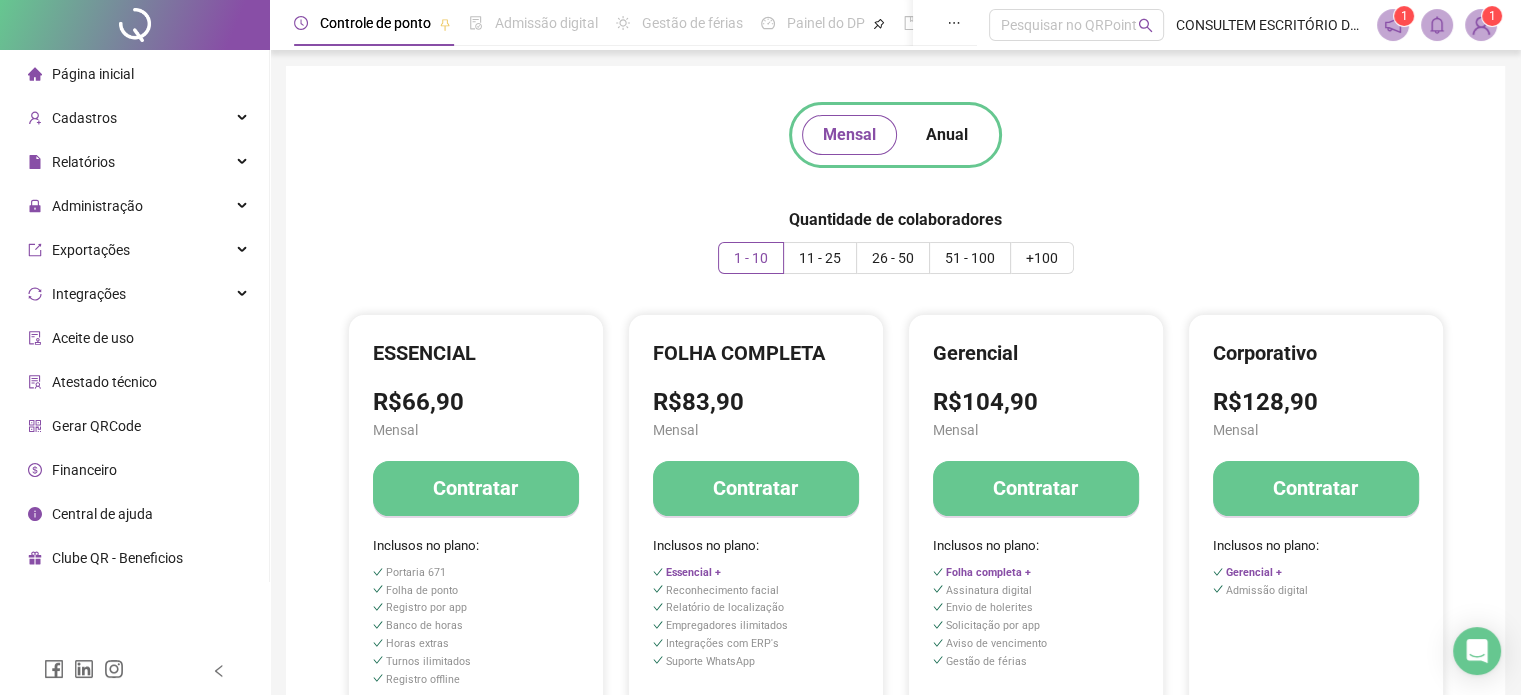 click on "1" at bounding box center (1492, 16) 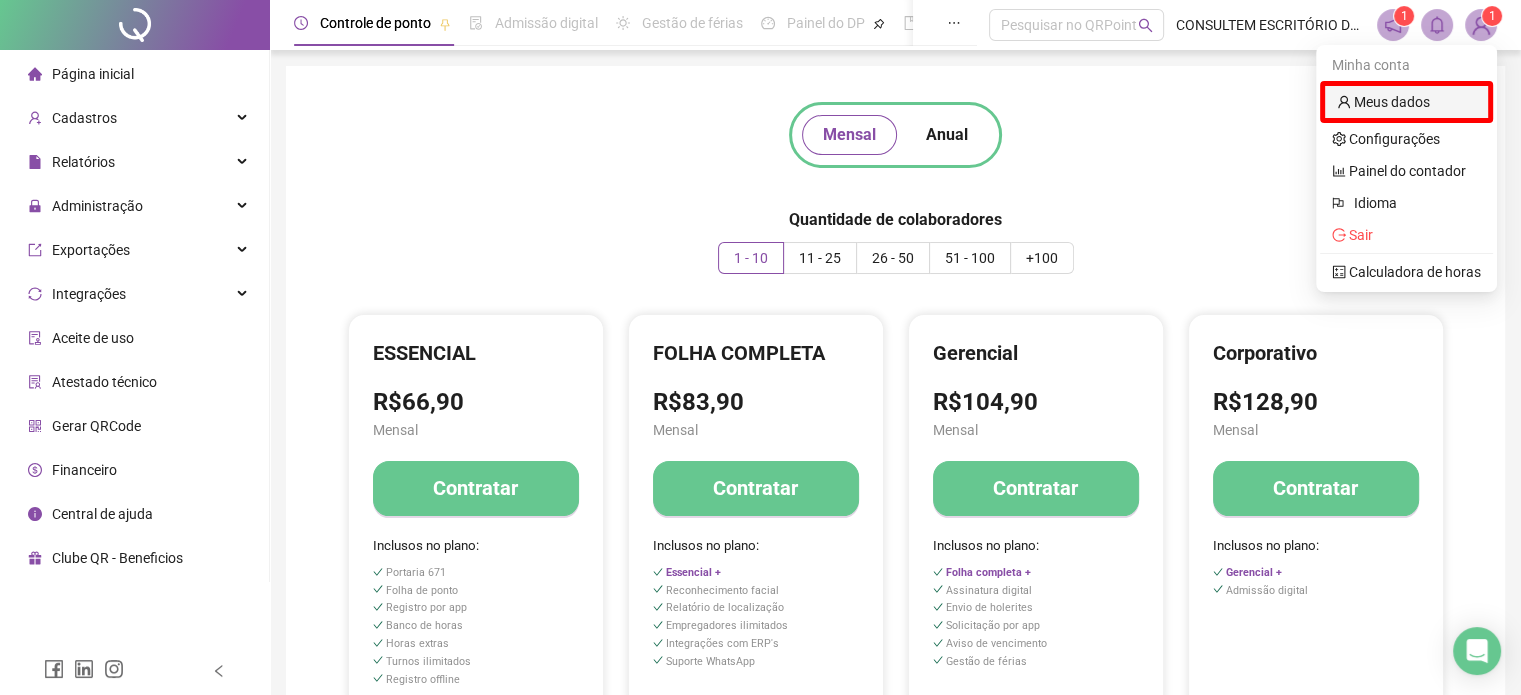 click on "Meus dados" at bounding box center (1383, 102) 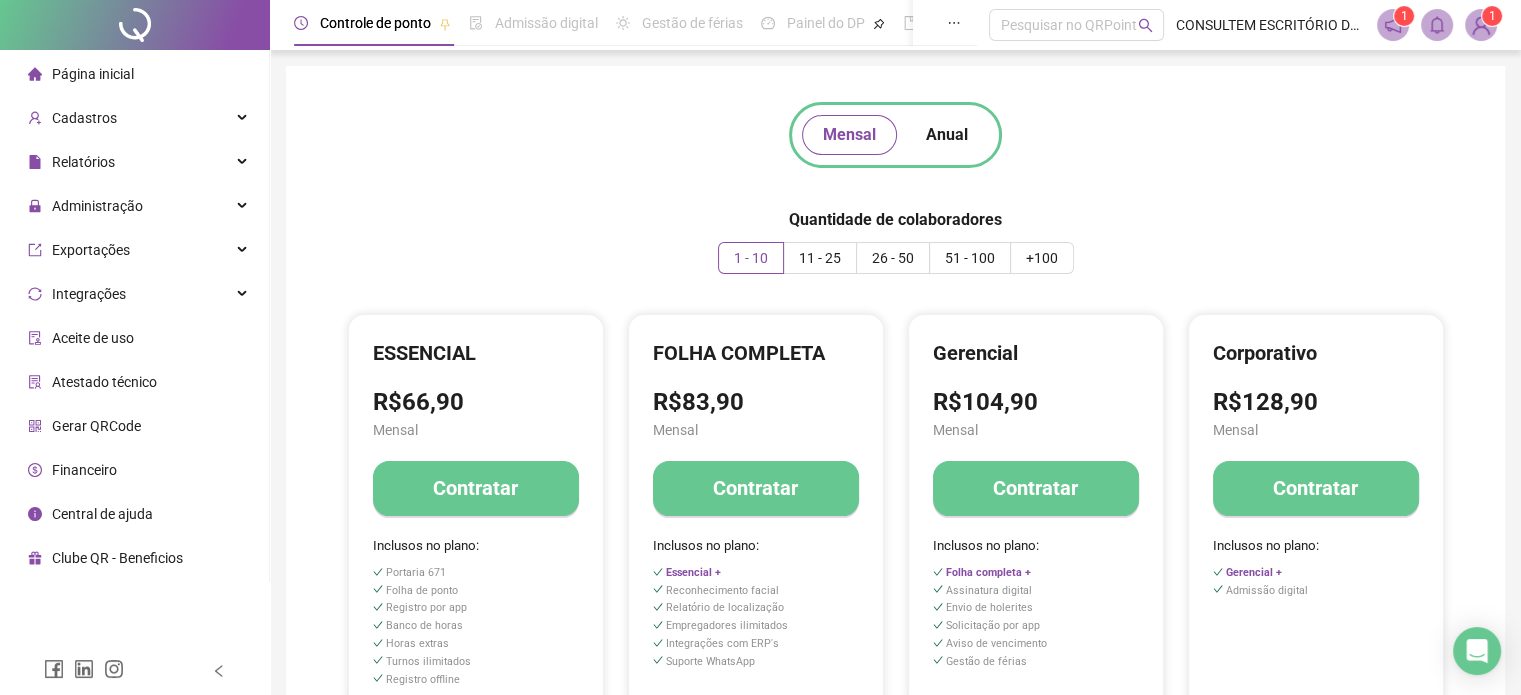 click at bounding box center [1481, 25] 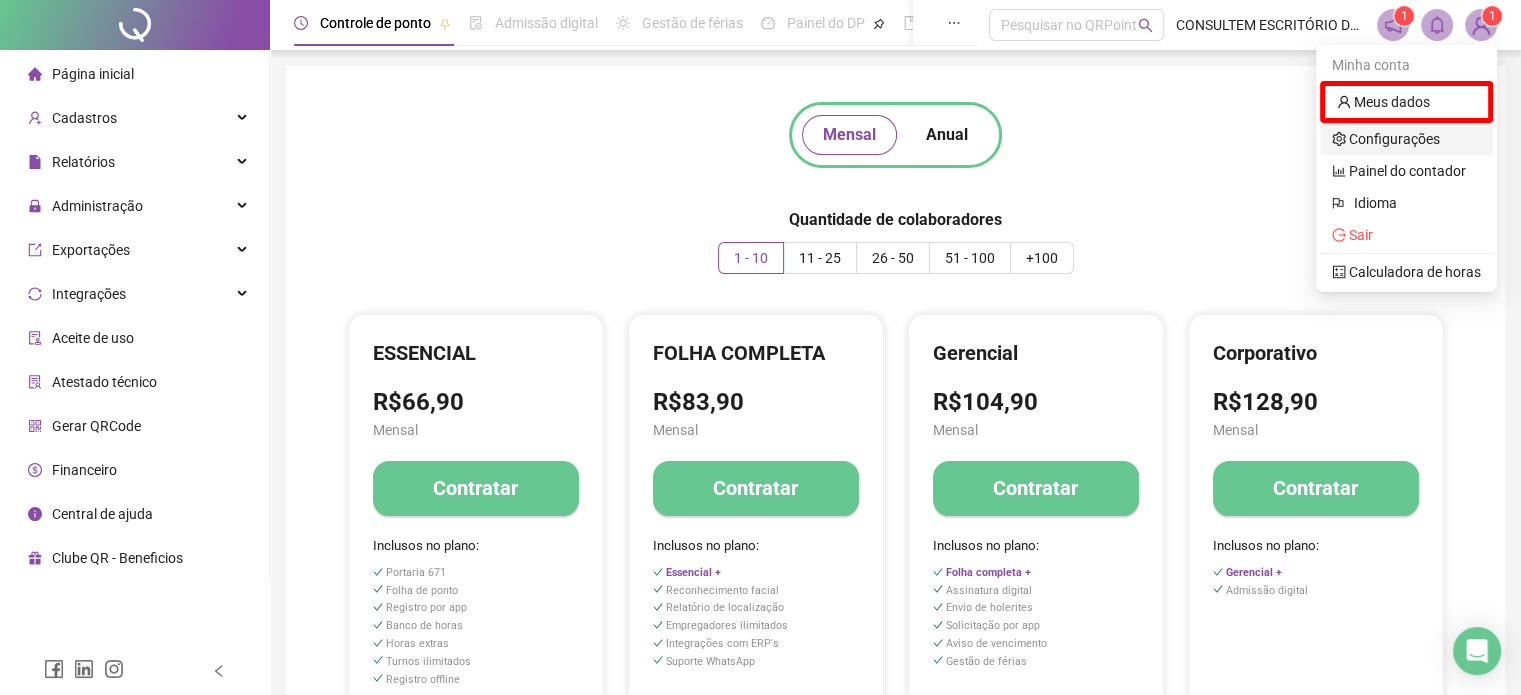 click on "Configurações" at bounding box center [1386, 139] 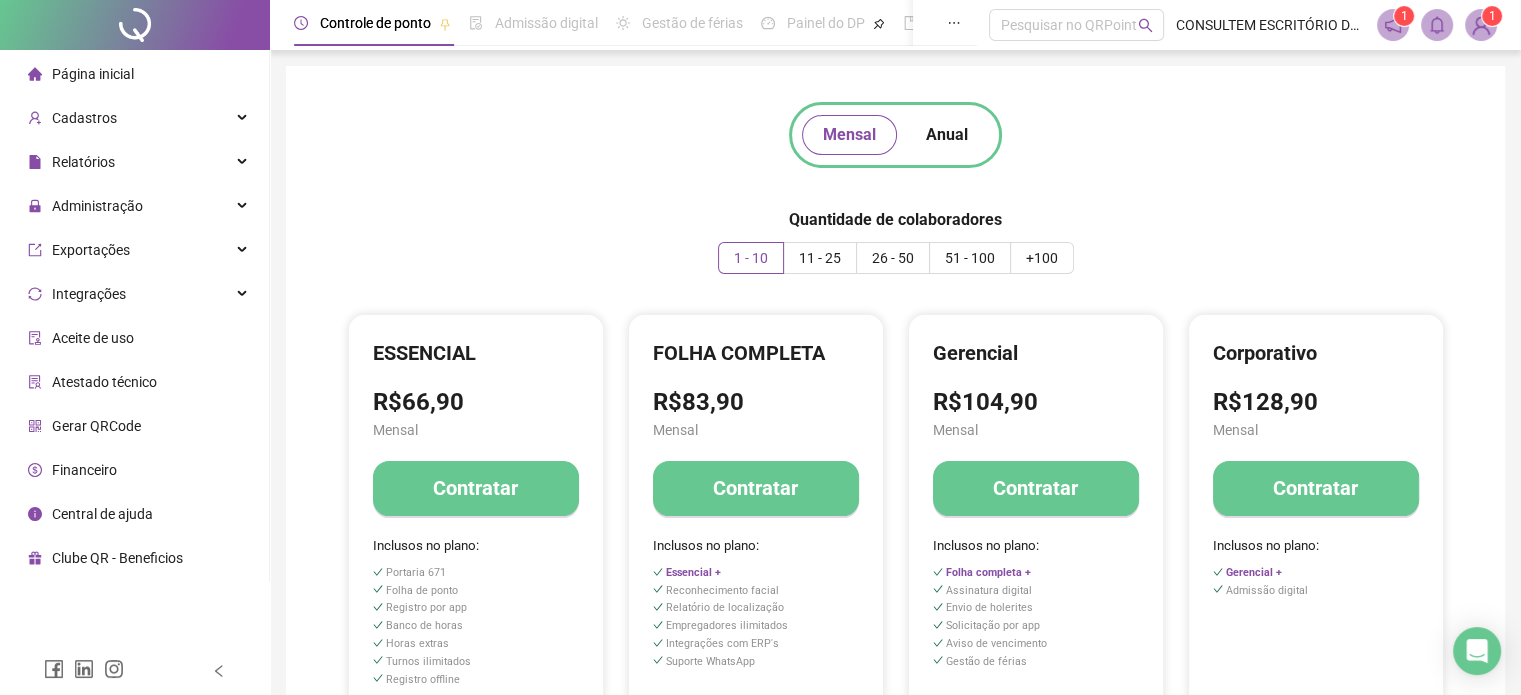 click at bounding box center [1481, 25] 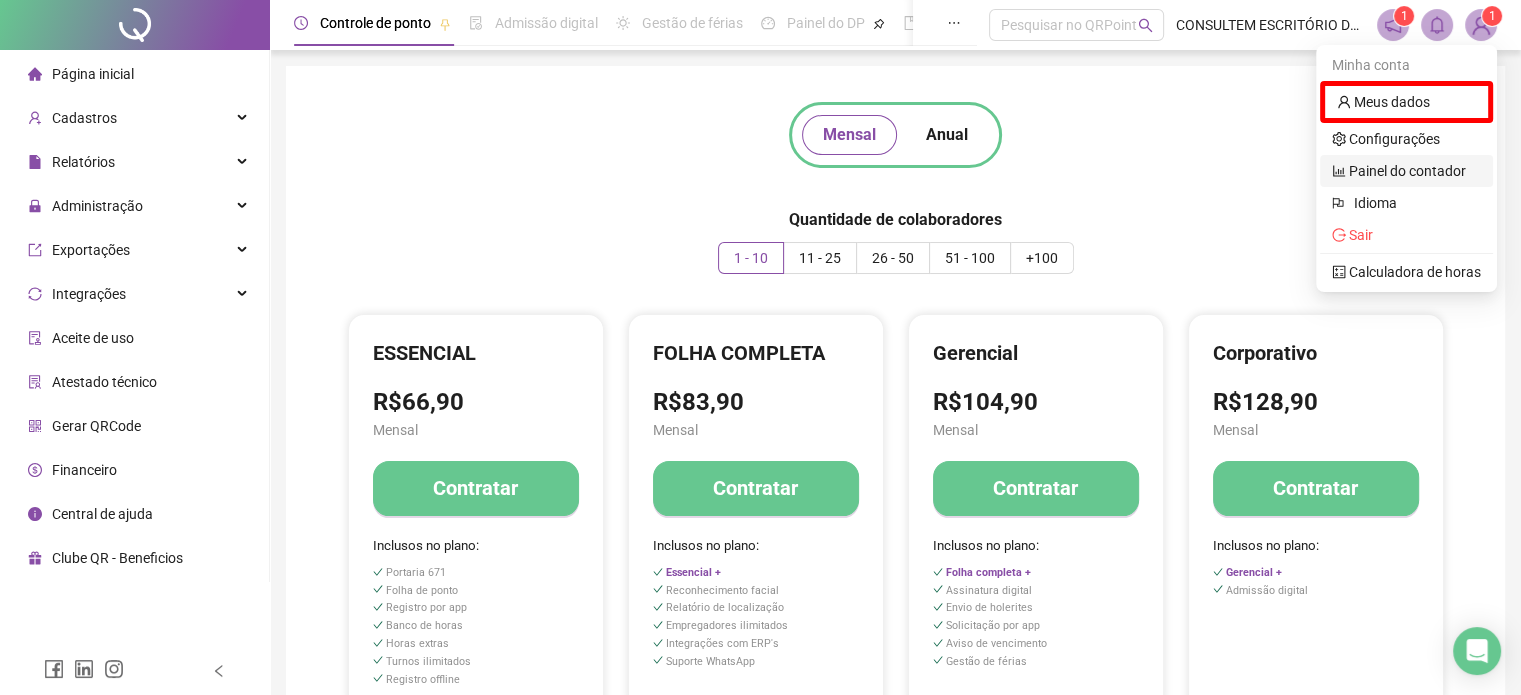 click on "Painel do contador" at bounding box center (1399, 171) 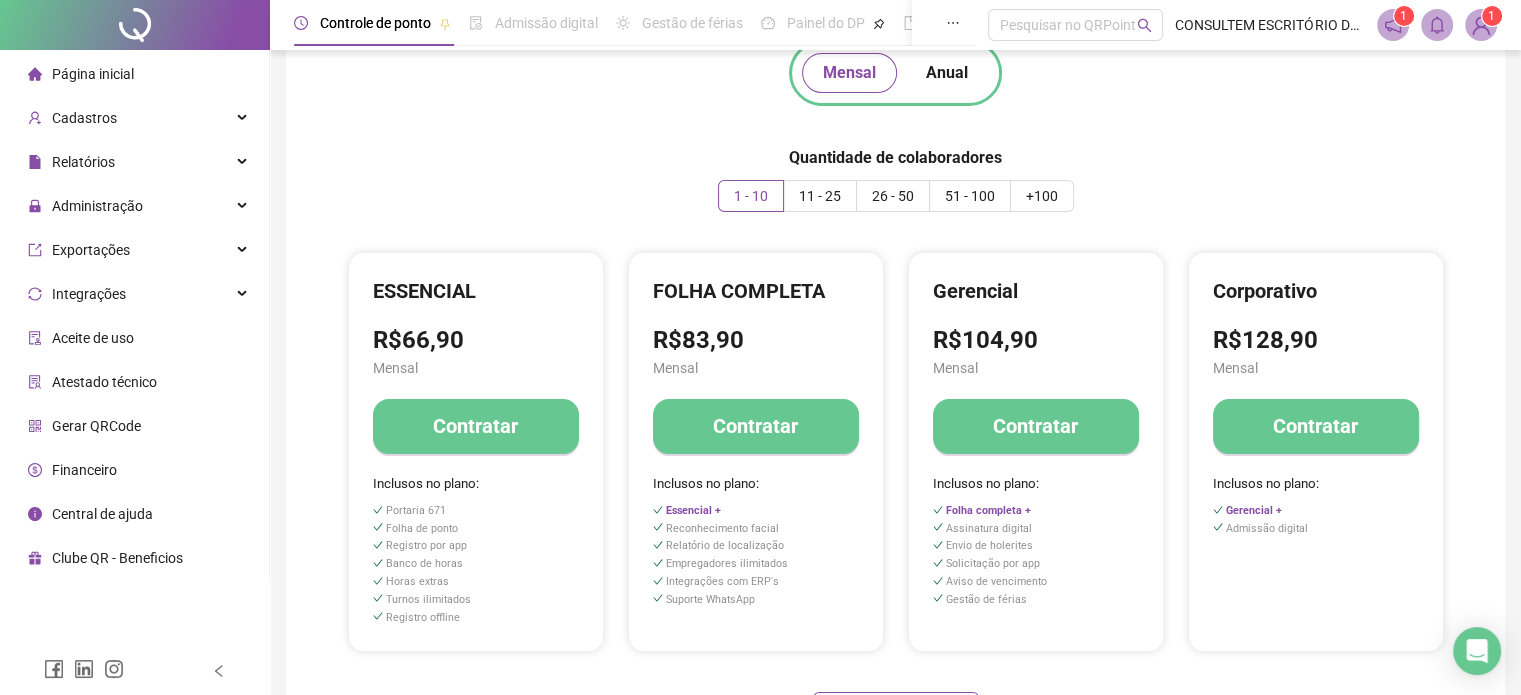scroll, scrollTop: 0, scrollLeft: 0, axis: both 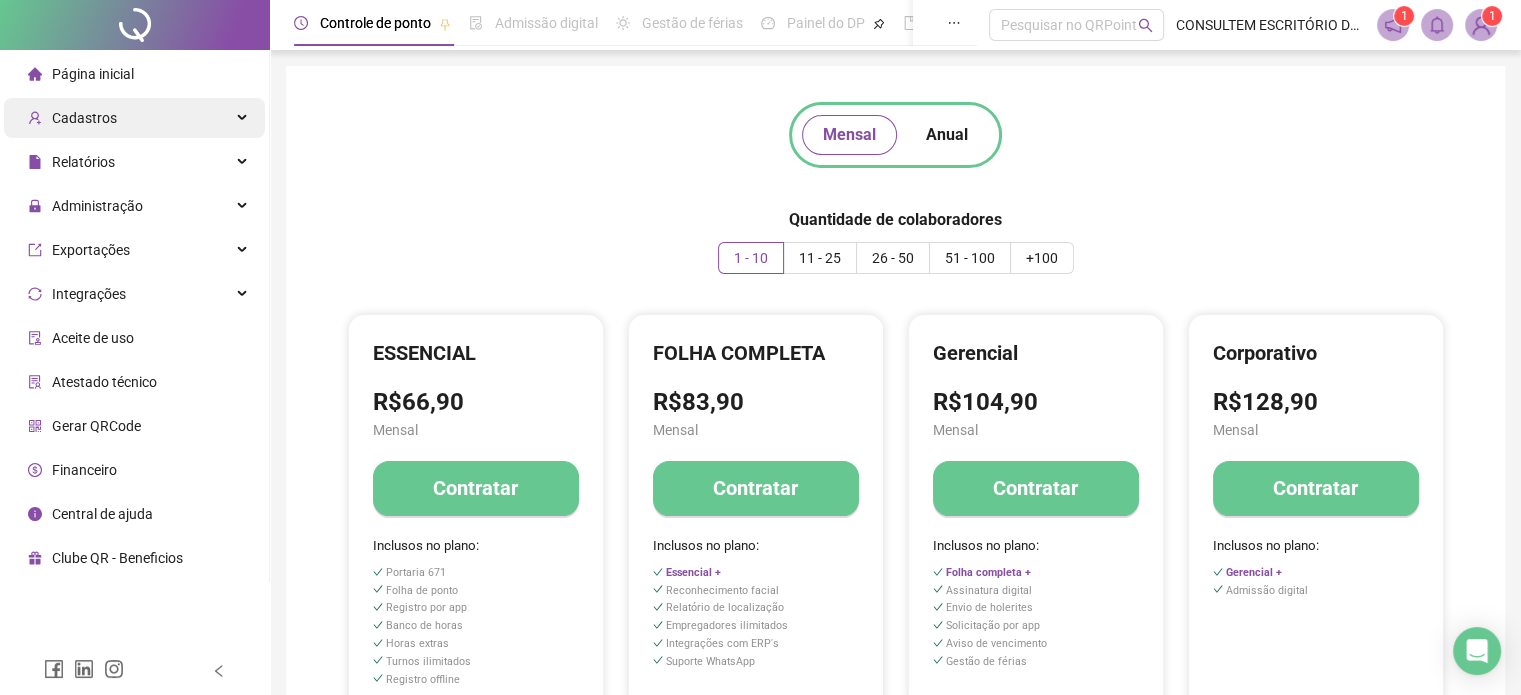 click on "Cadastros" at bounding box center [84, 118] 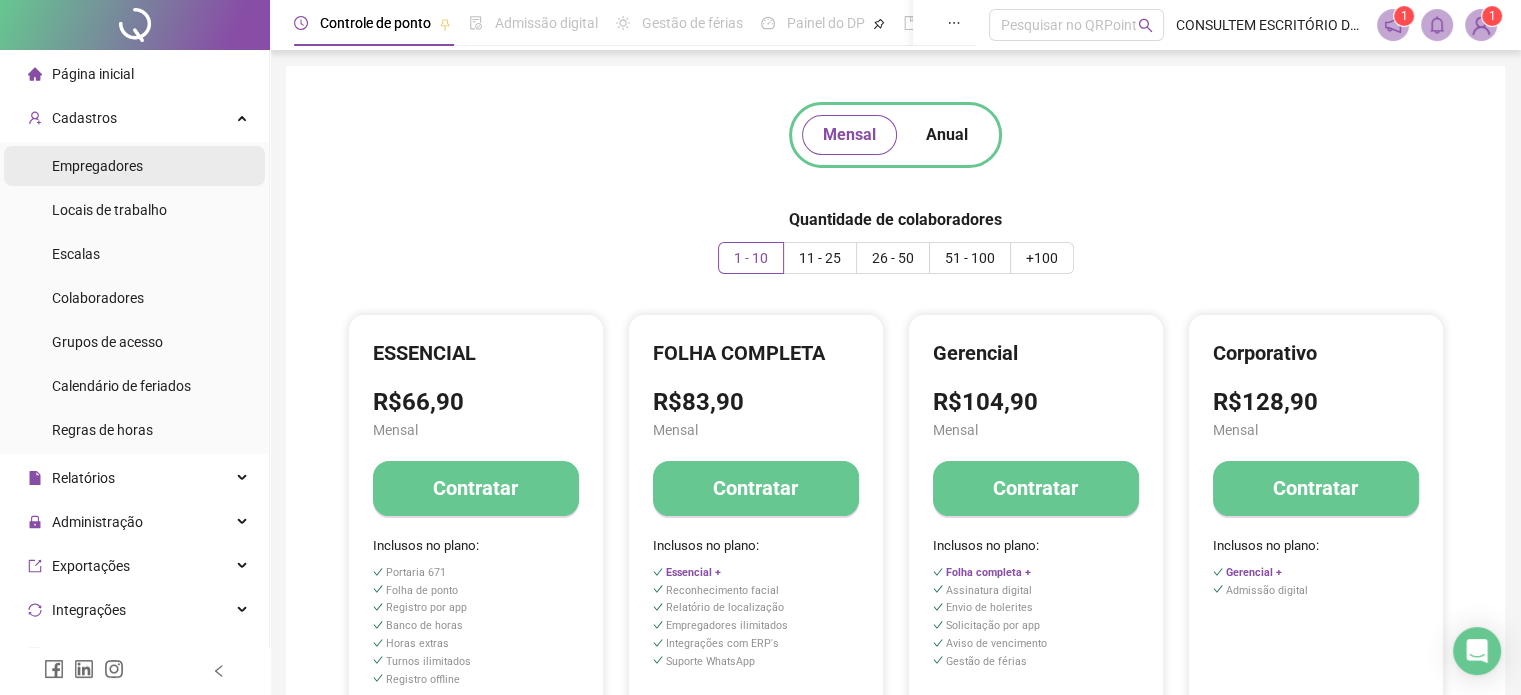 click on "Empregadores" at bounding box center [97, 166] 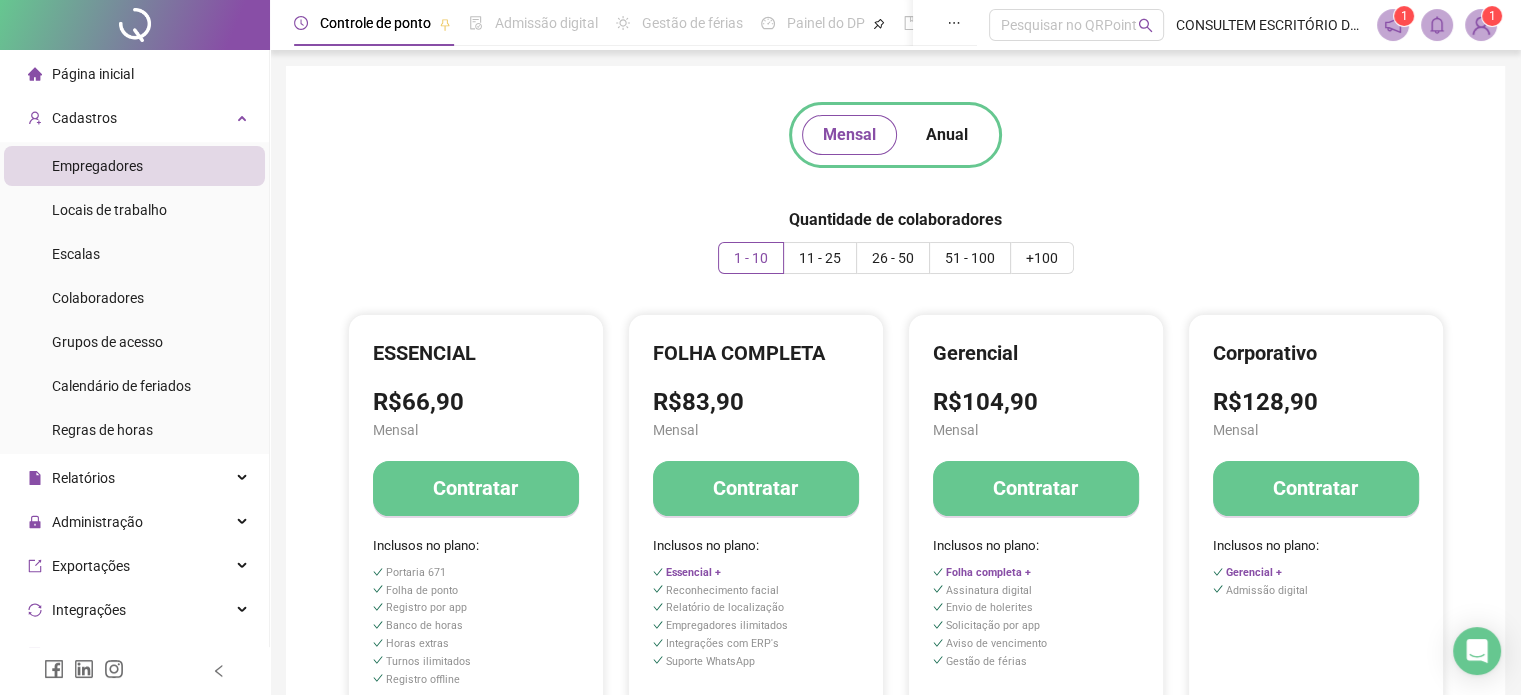 click on "Empregadores" at bounding box center [134, 166] 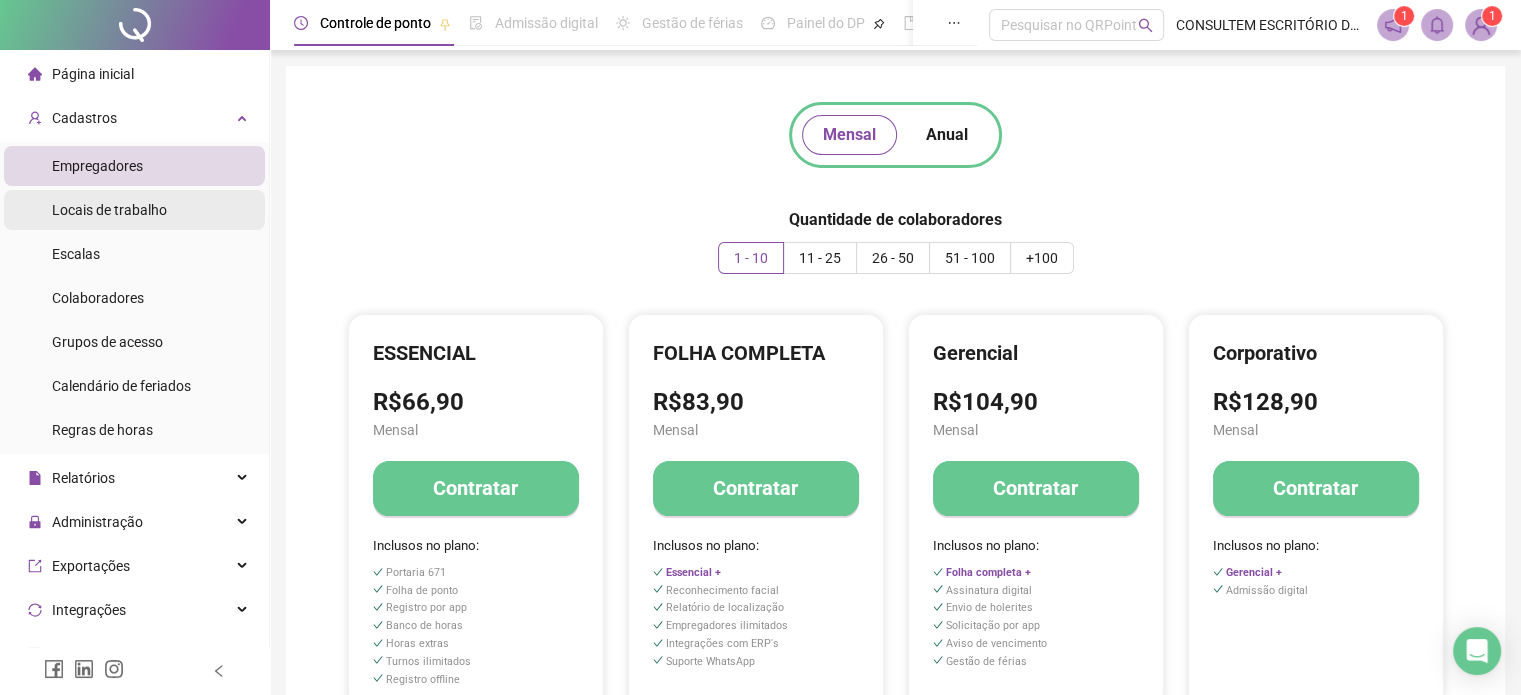 click on "Locais de trabalho" at bounding box center (109, 210) 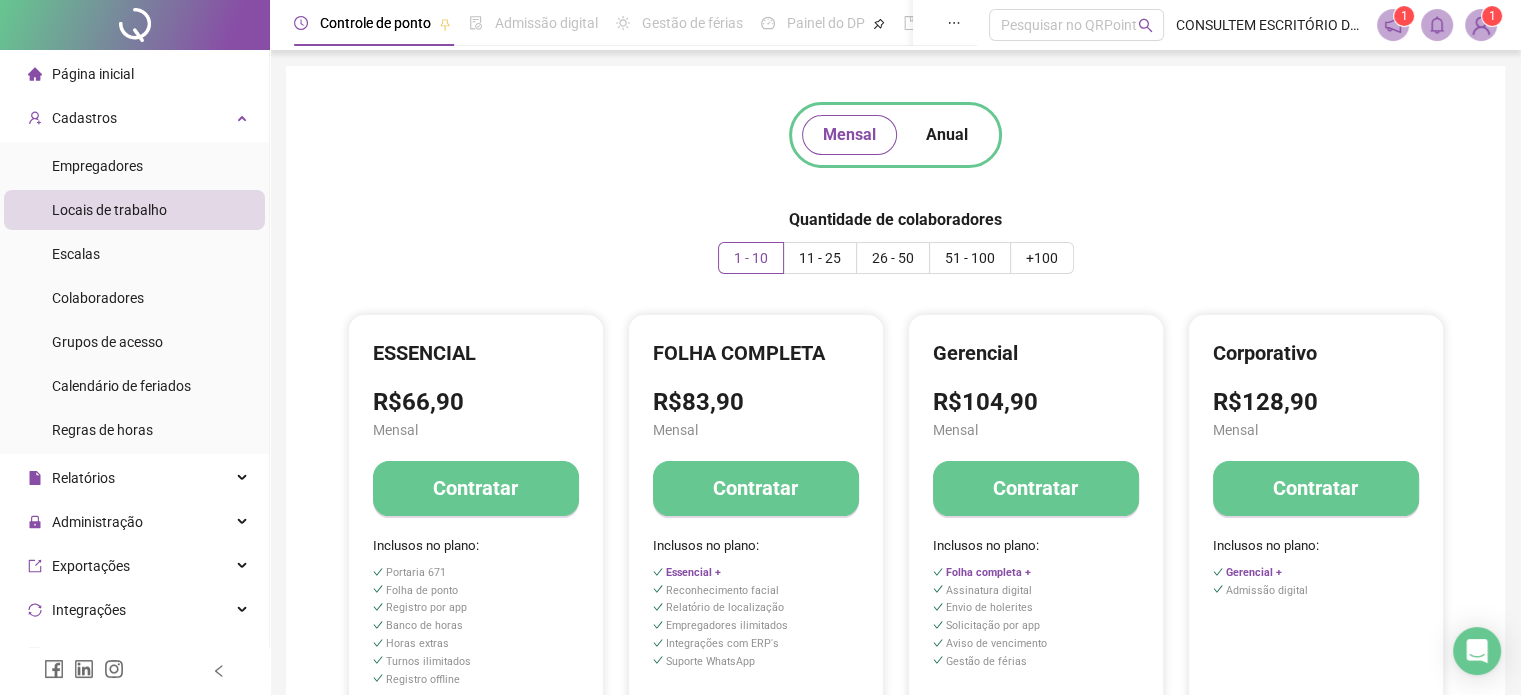 click on "Locais de trabalho" at bounding box center (109, 210) 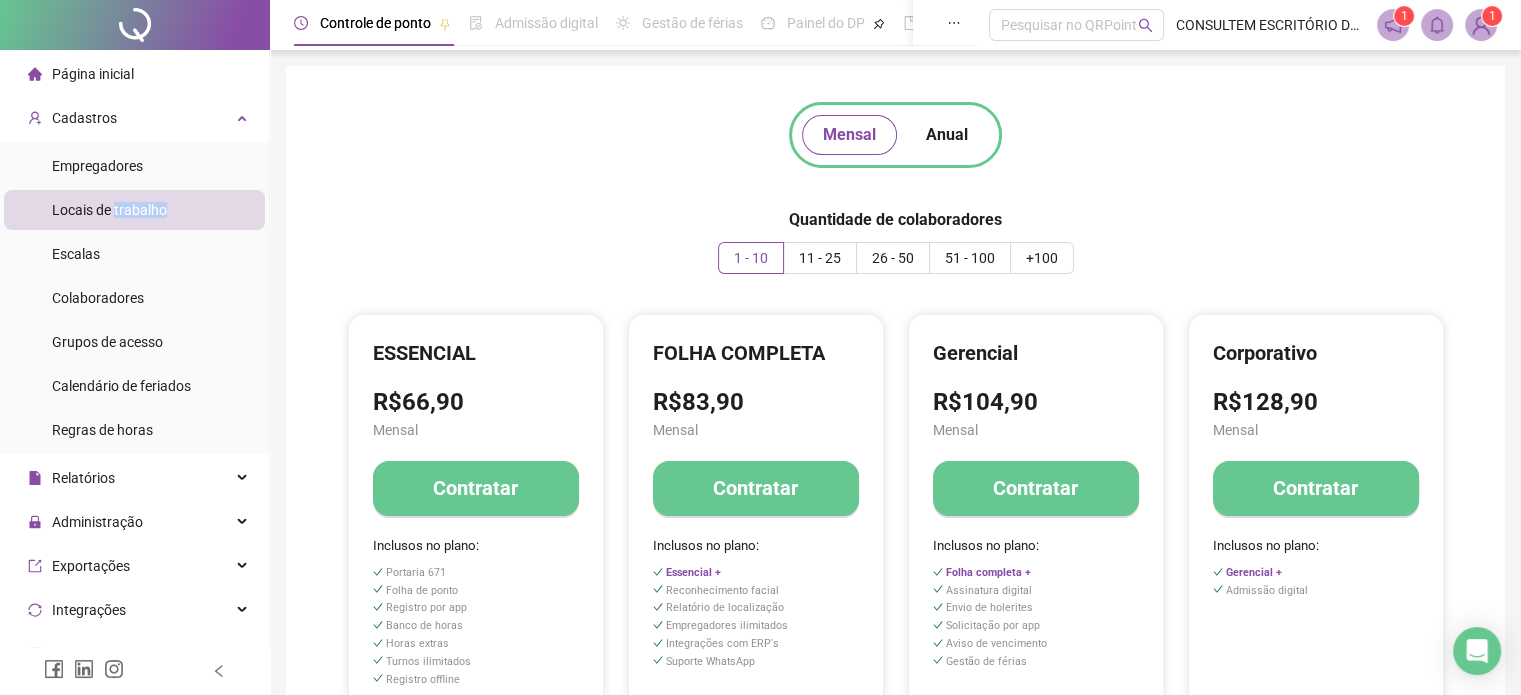 click on "Locais de trabalho" at bounding box center [109, 210] 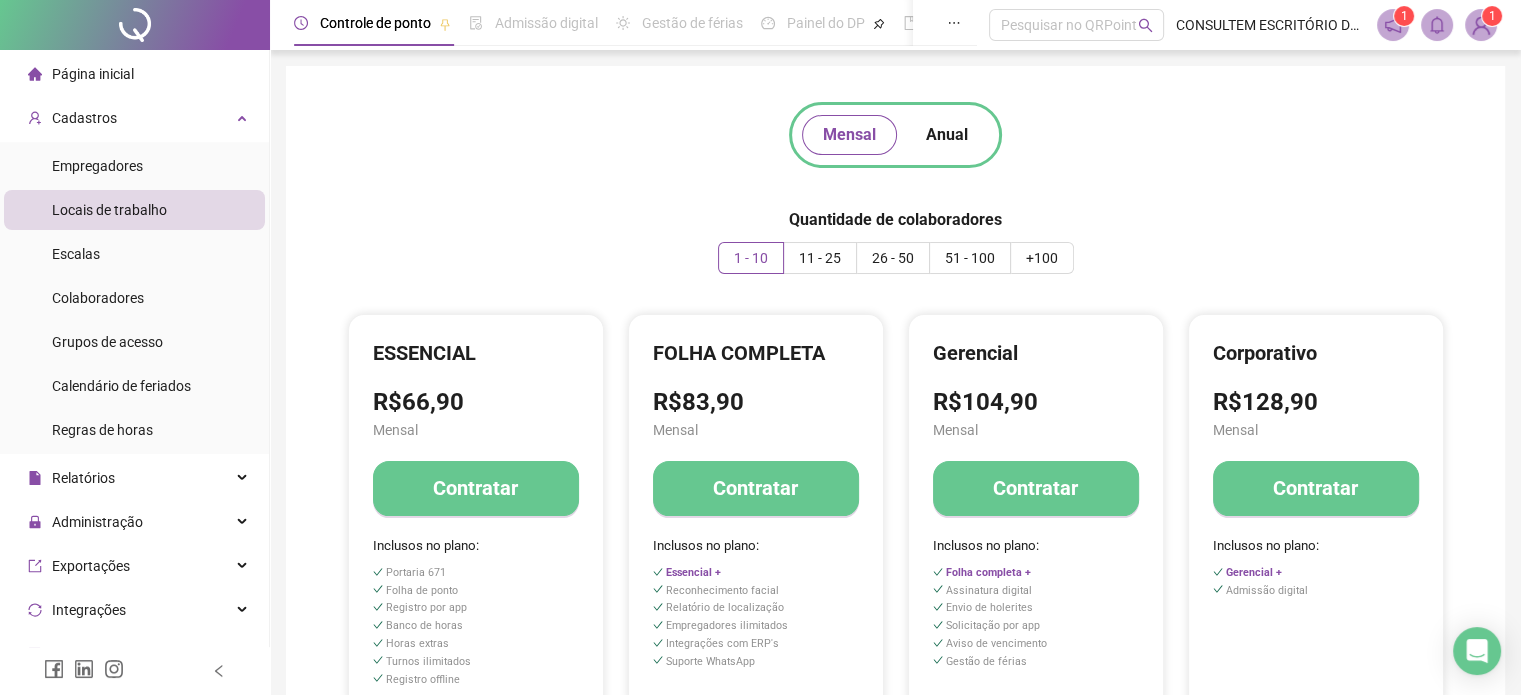 click on "1" at bounding box center (1404, 16) 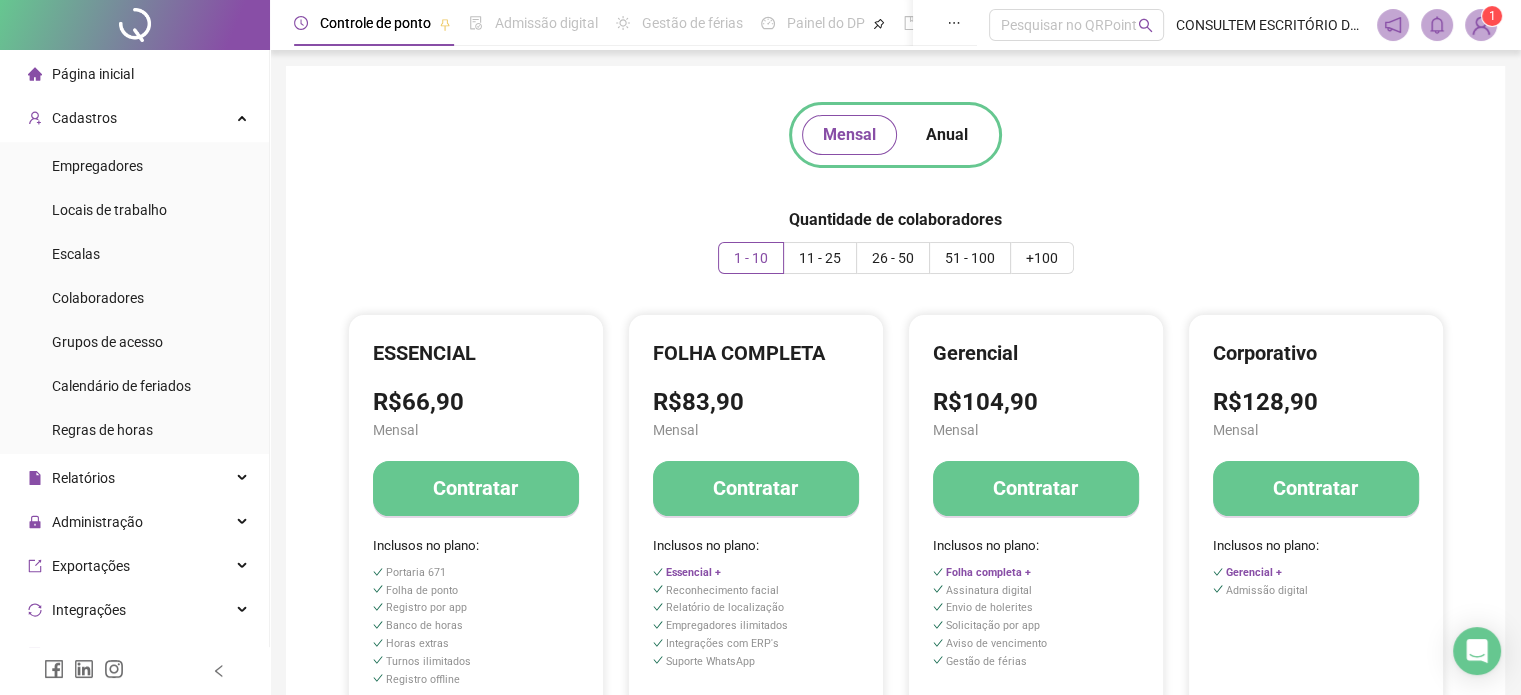 click 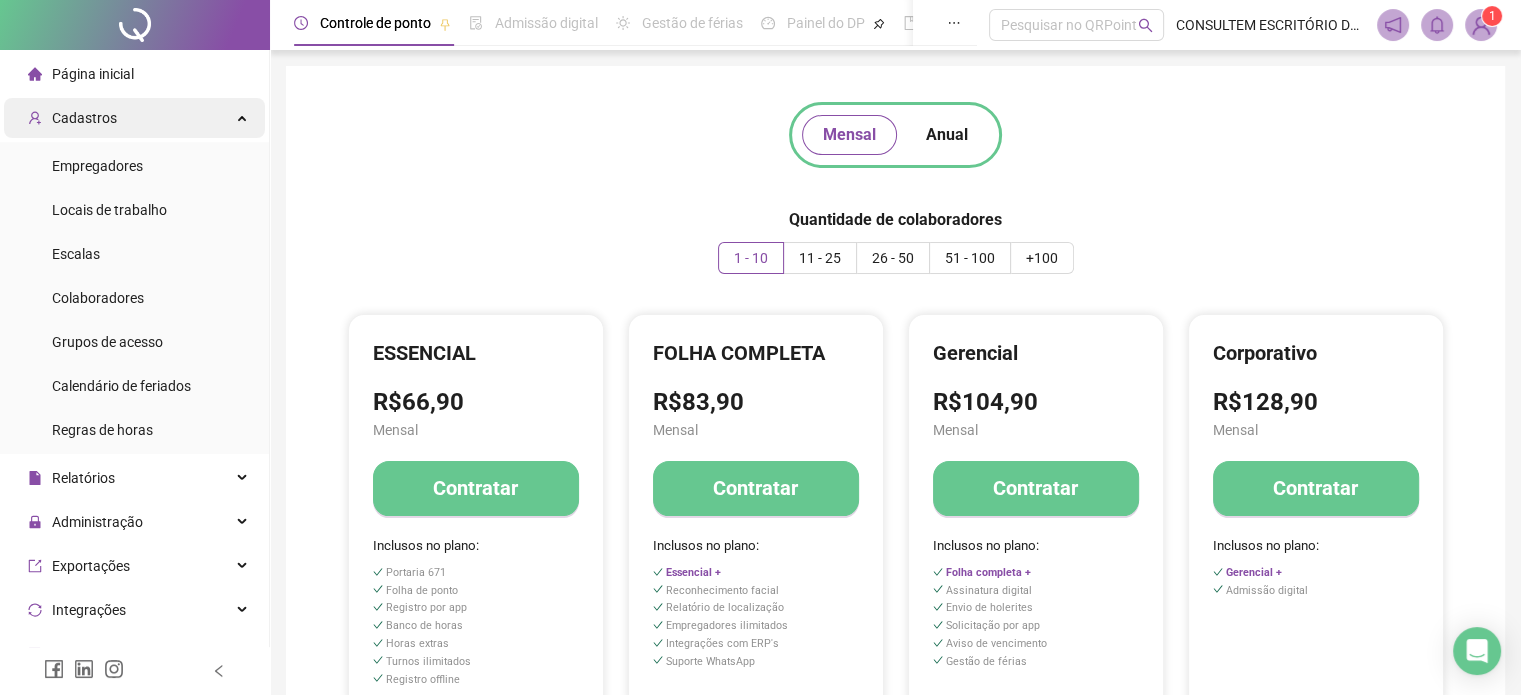 click on "Cadastros" at bounding box center [84, 118] 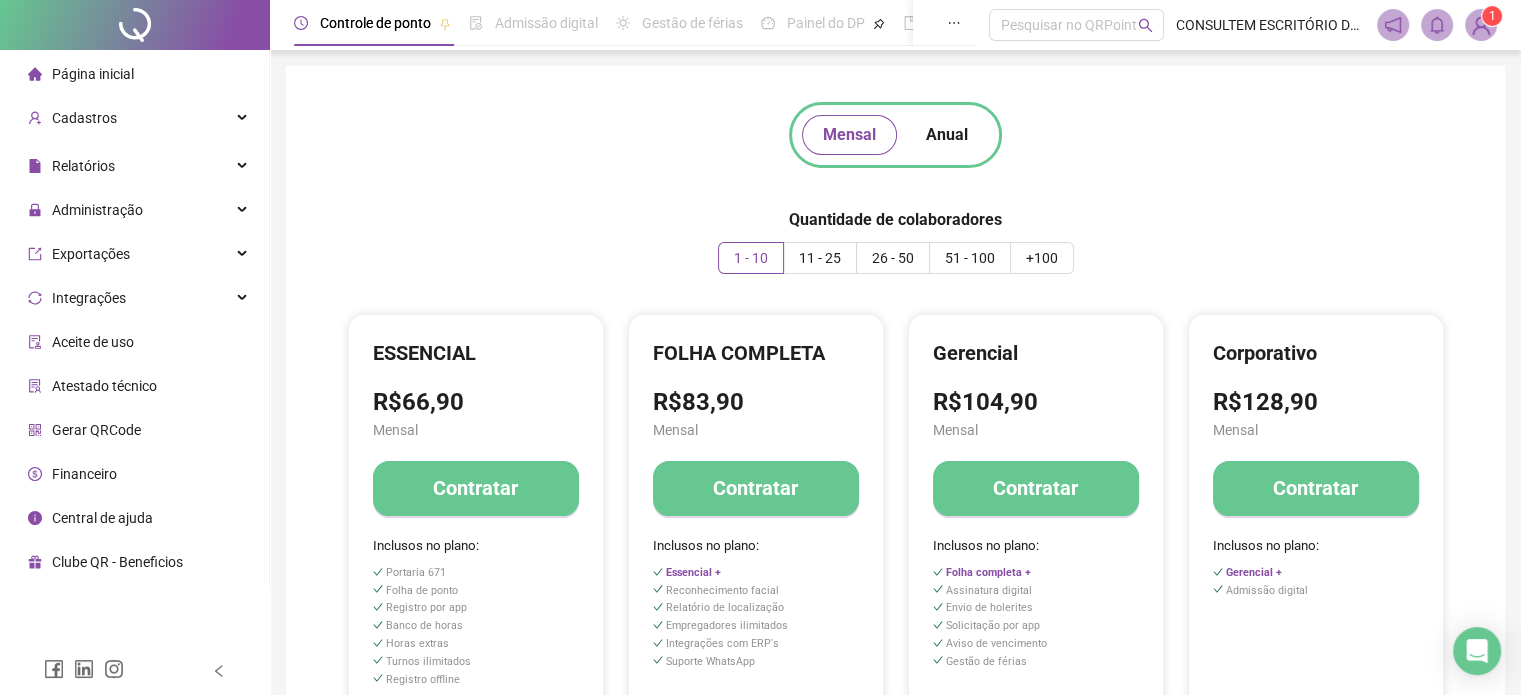 click on "Página inicial" at bounding box center [93, 74] 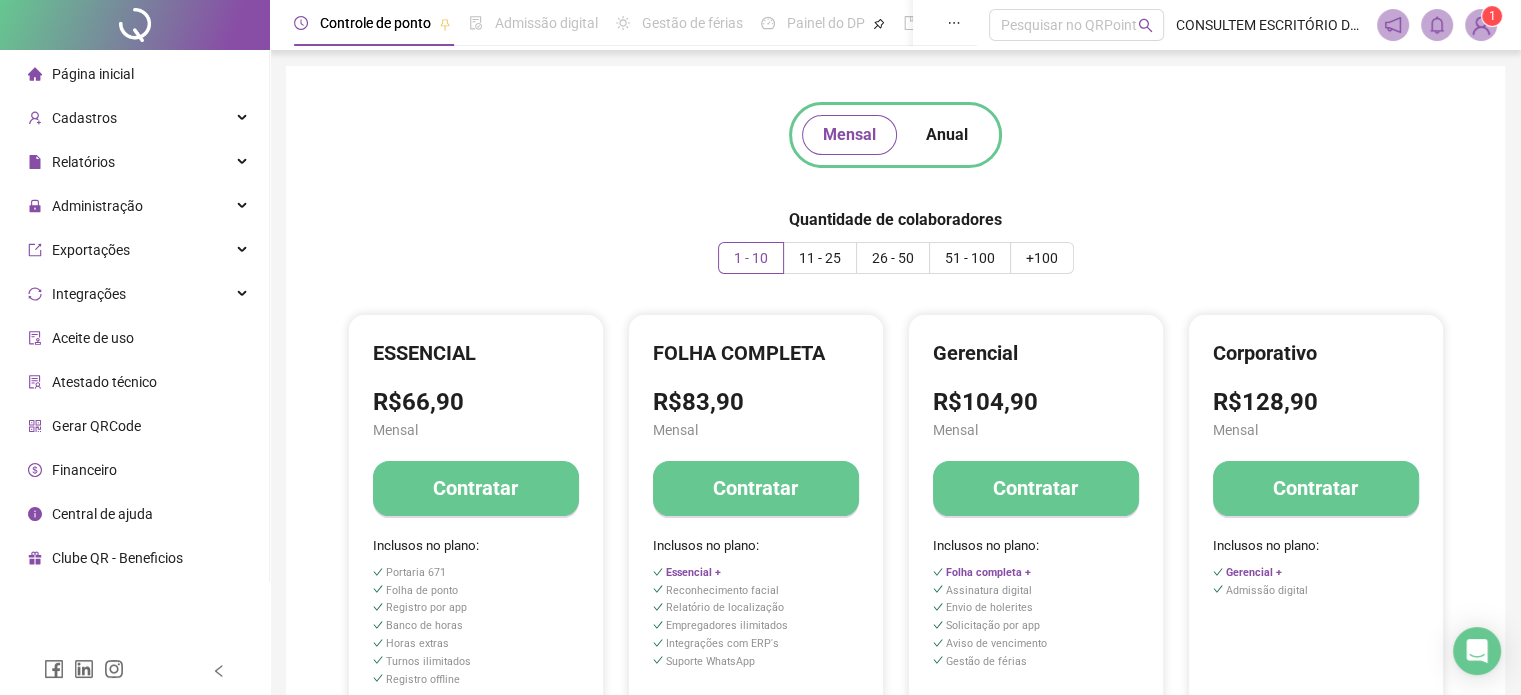 click on "Página inicial" at bounding box center (93, 74) 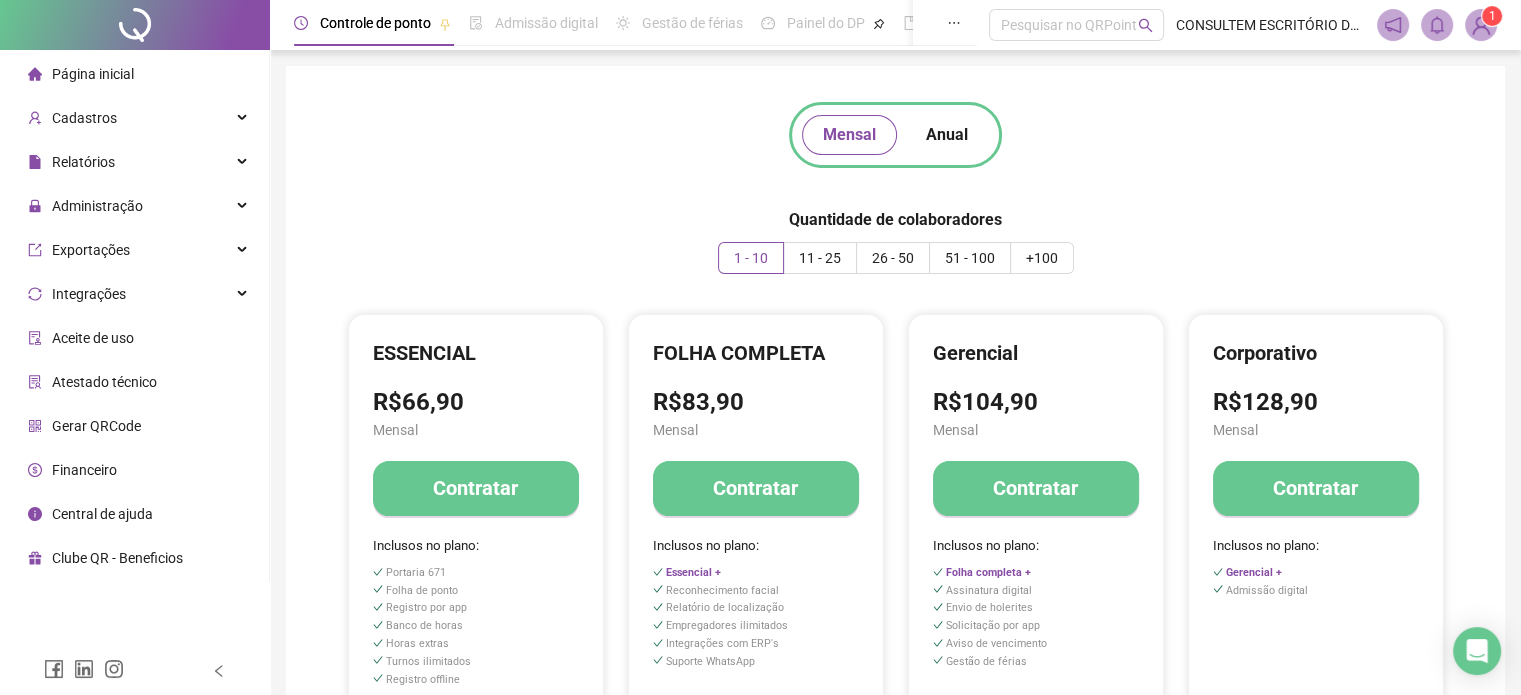 click on "Financeiro" at bounding box center (84, 470) 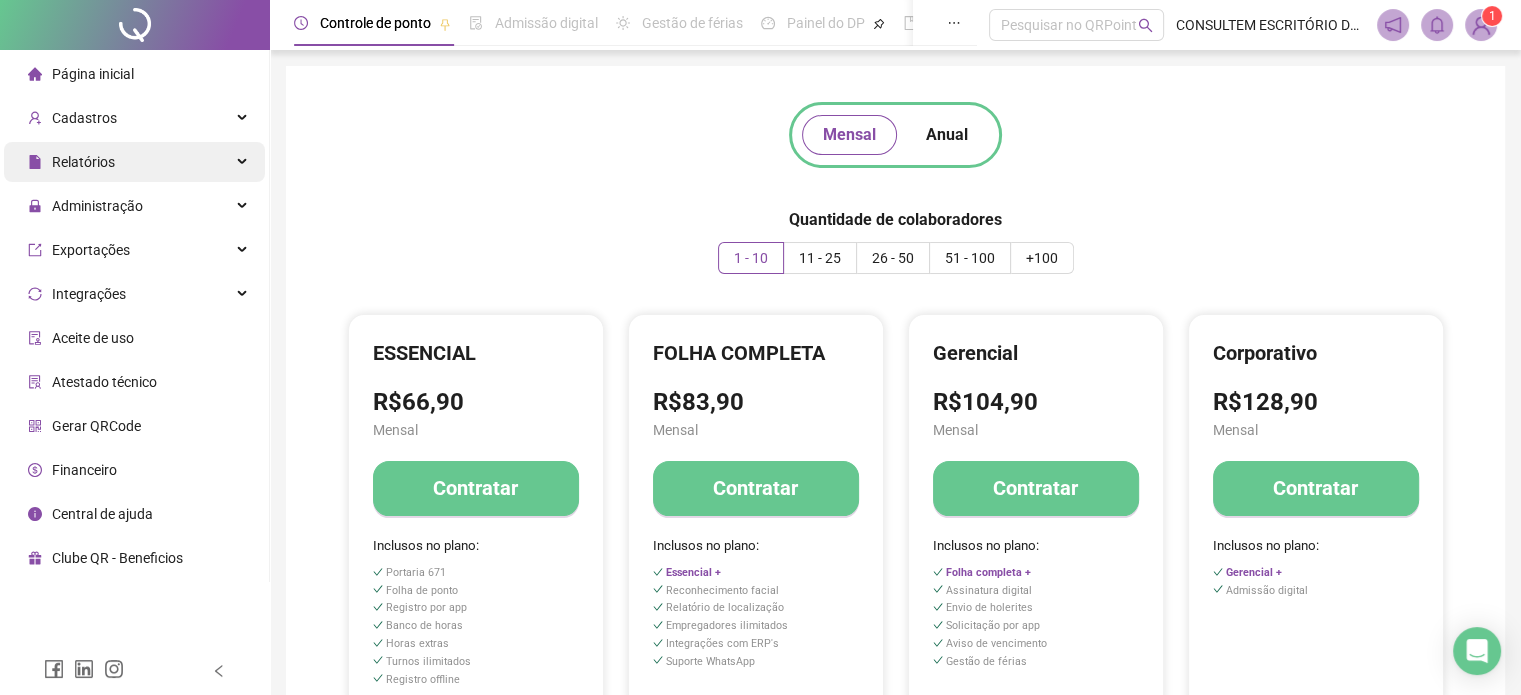 click on "Relatórios" at bounding box center [134, 162] 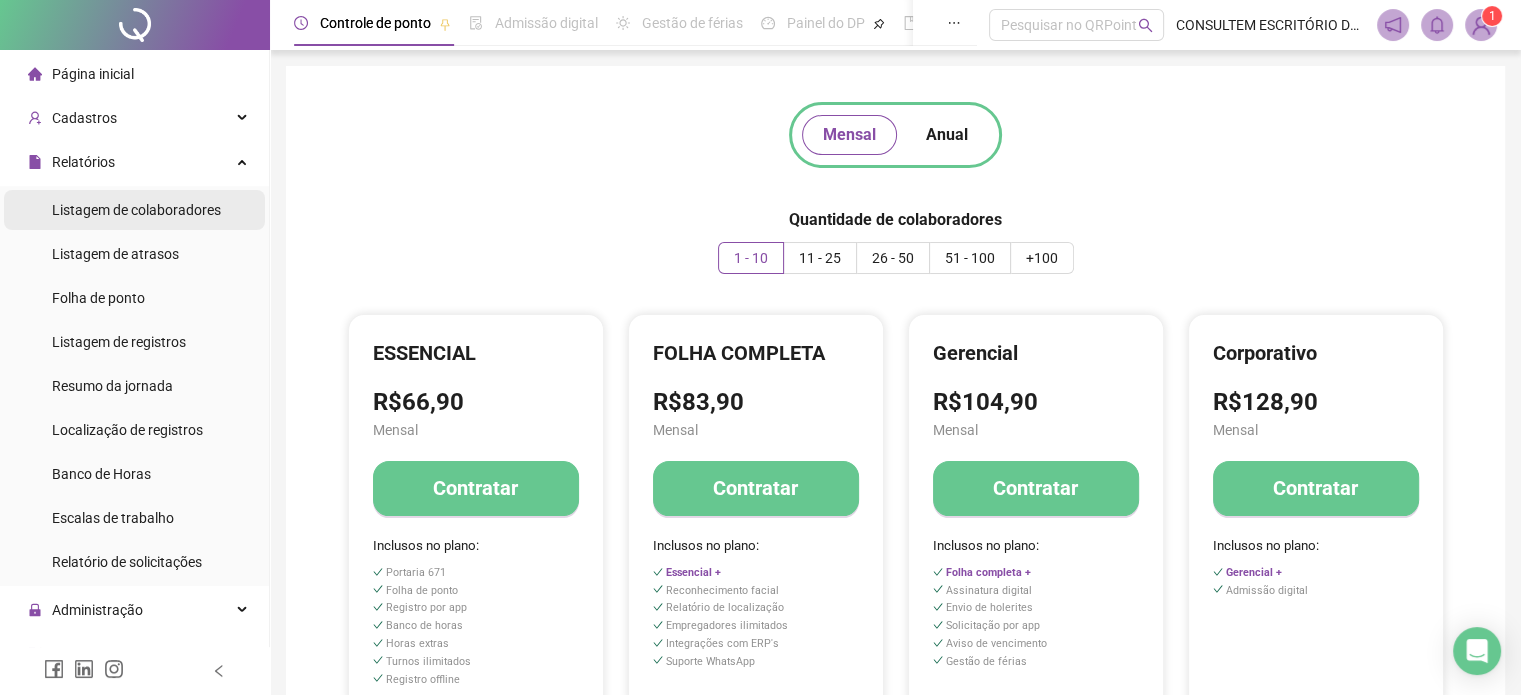 click on "Listagem de colaboradores" at bounding box center [136, 210] 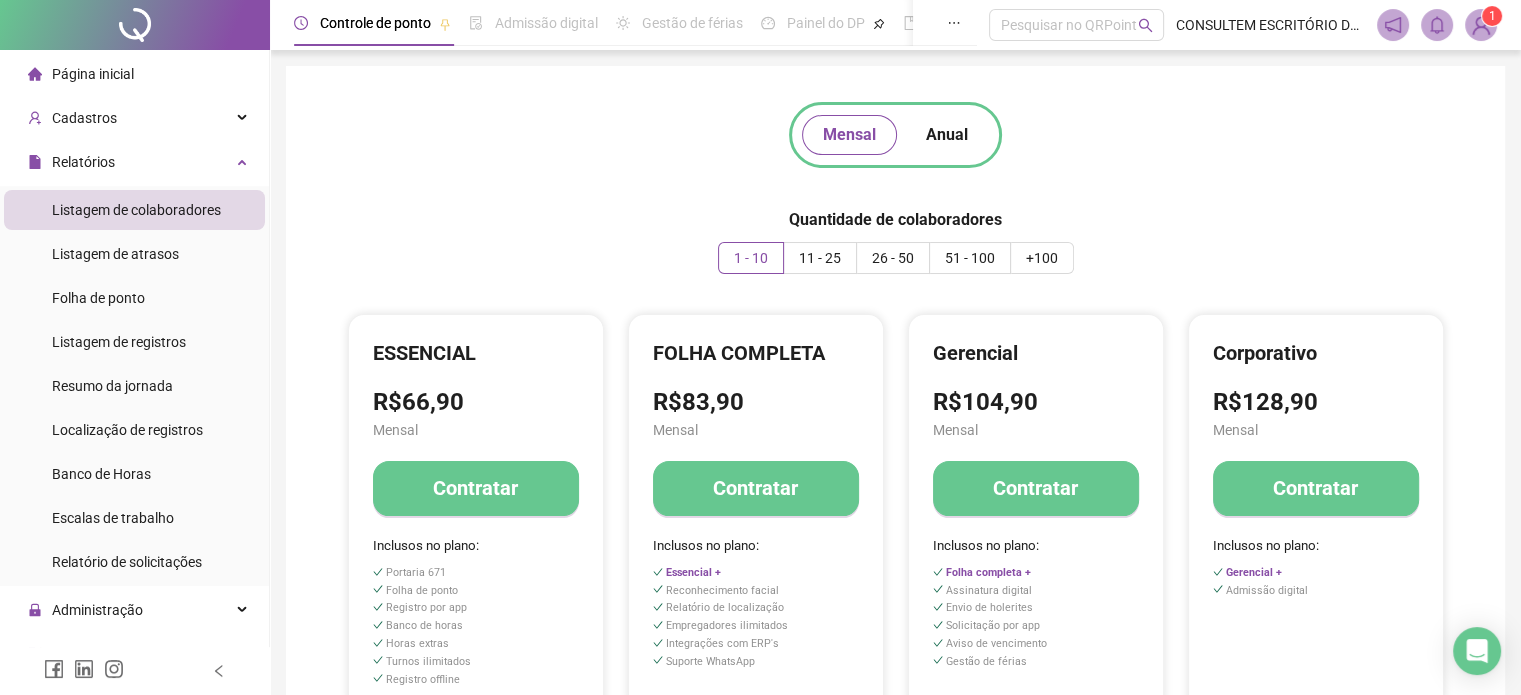 click on "Listagem de colaboradores" at bounding box center (136, 210) 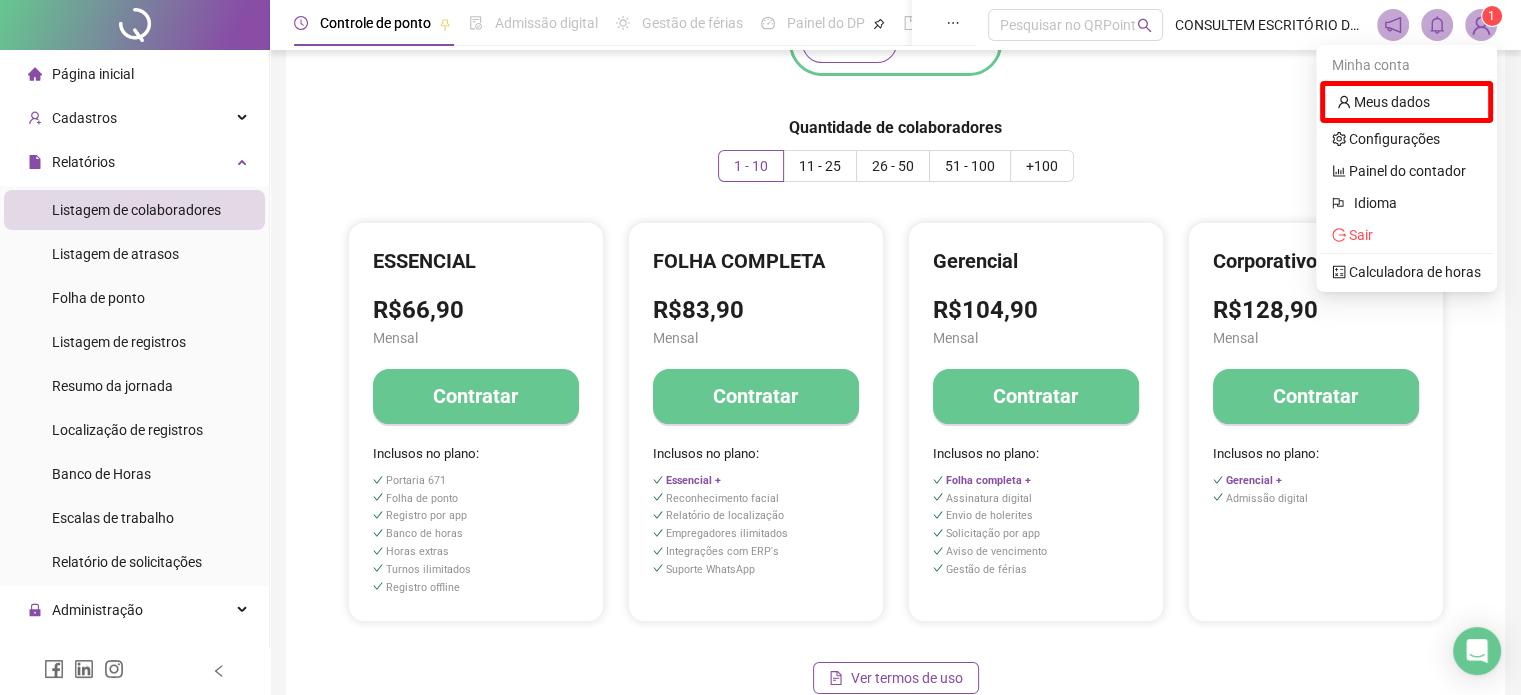 scroll, scrollTop: 0, scrollLeft: 0, axis: both 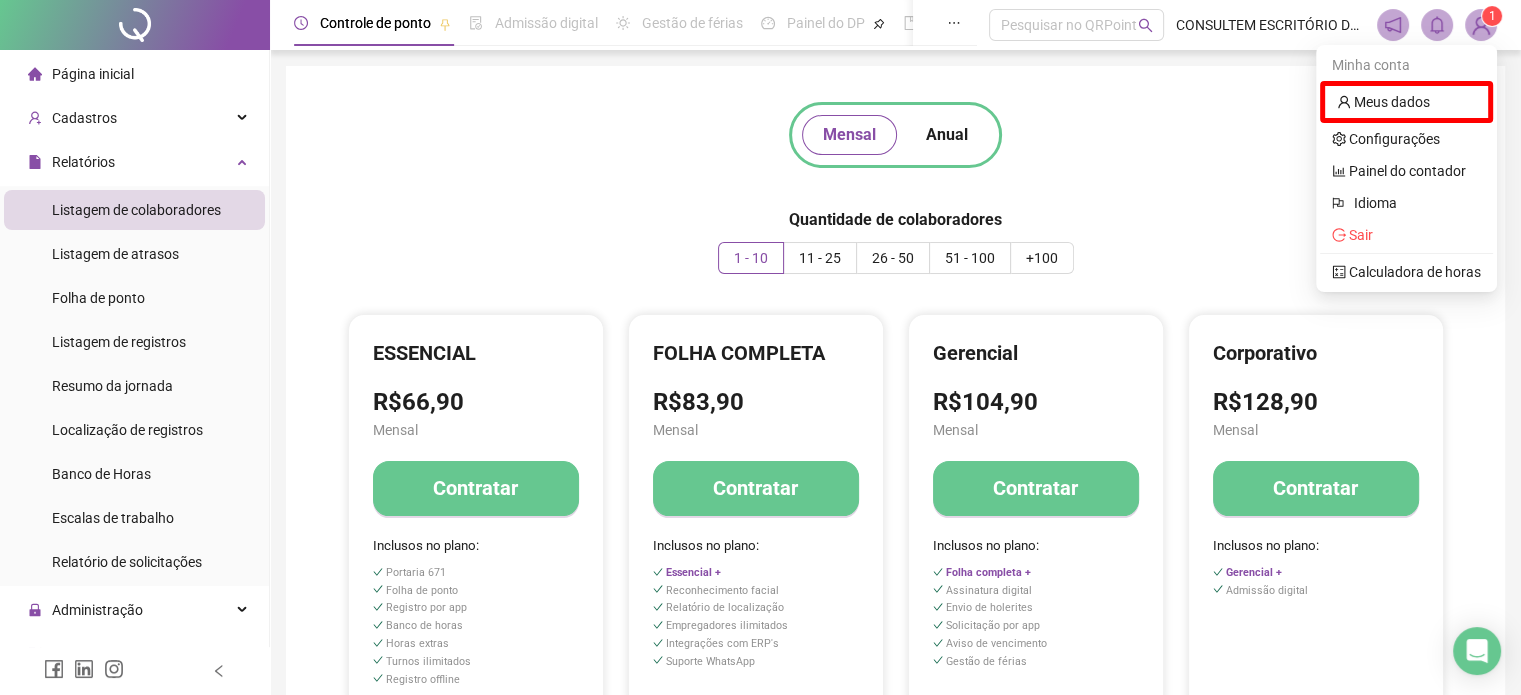 click on "Mensal Anual Quantidade de colaboradores 1 - 10 11 - 25 26 - 50 51 - 100 +100 ESSENCIAL R$66,90 Mensal Contratar Inclusos no plano:   Portaria 671   Folha de ponto   Registro por app   Banco de horas   Horas extras   Turnos ilimitados   Registro offline FOLHA COMPLETA R$83,90 Mensal Contratar Inclusos no plano:   Essencial +   Reconhecimento facial   Relatório de localização   Empregadores ilimitados   Integrações com ERP's   Suporte WhatsApp Gerencial R$104,90 Mensal Contratar Inclusos no plano:   Folha completa +   Assinatura digital   Envio de holerites   Solicitação por app   Aviso de vencimento   Gestão de férias Corporativo R$128,90 Mensal Contratar Inclusos no plano:   Gerencial +   Admissão digital Ver termos de uso" at bounding box center [895, 444] 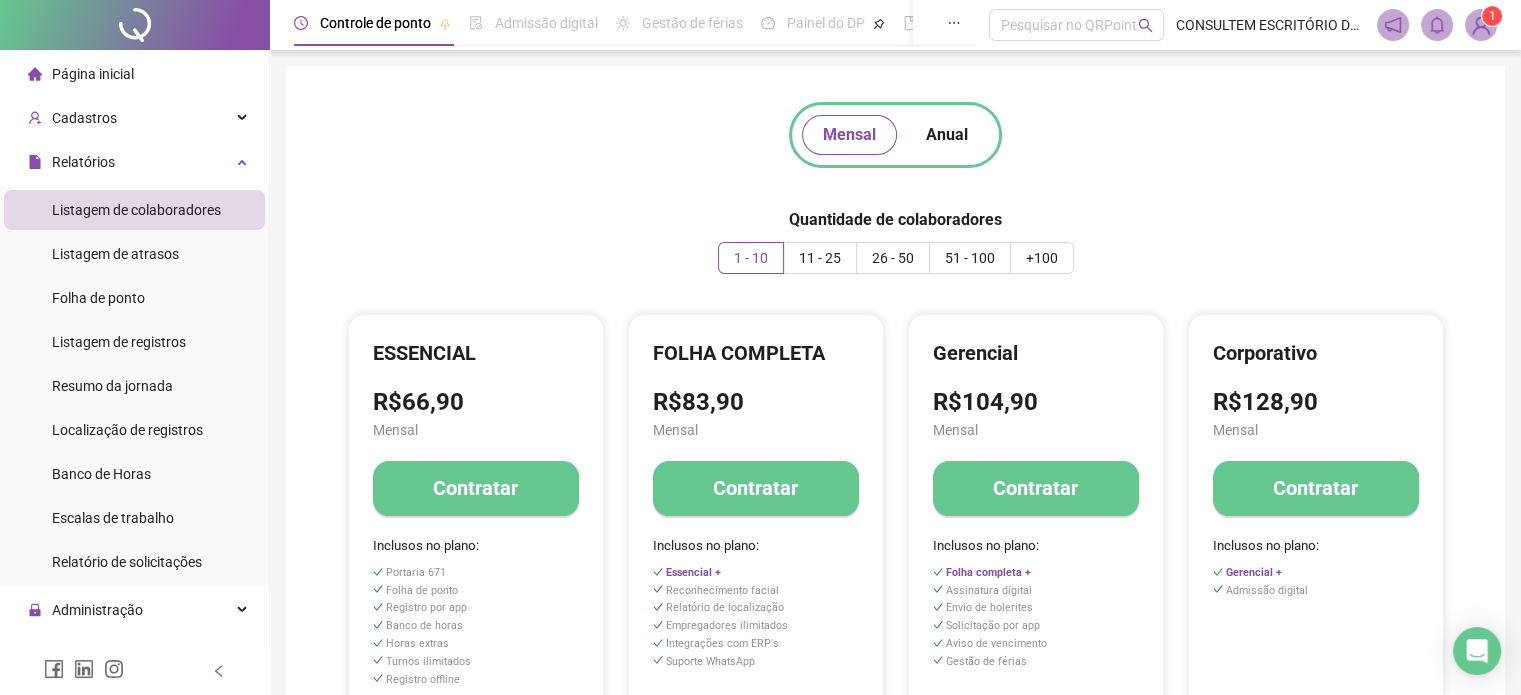 click at bounding box center (135, 25) 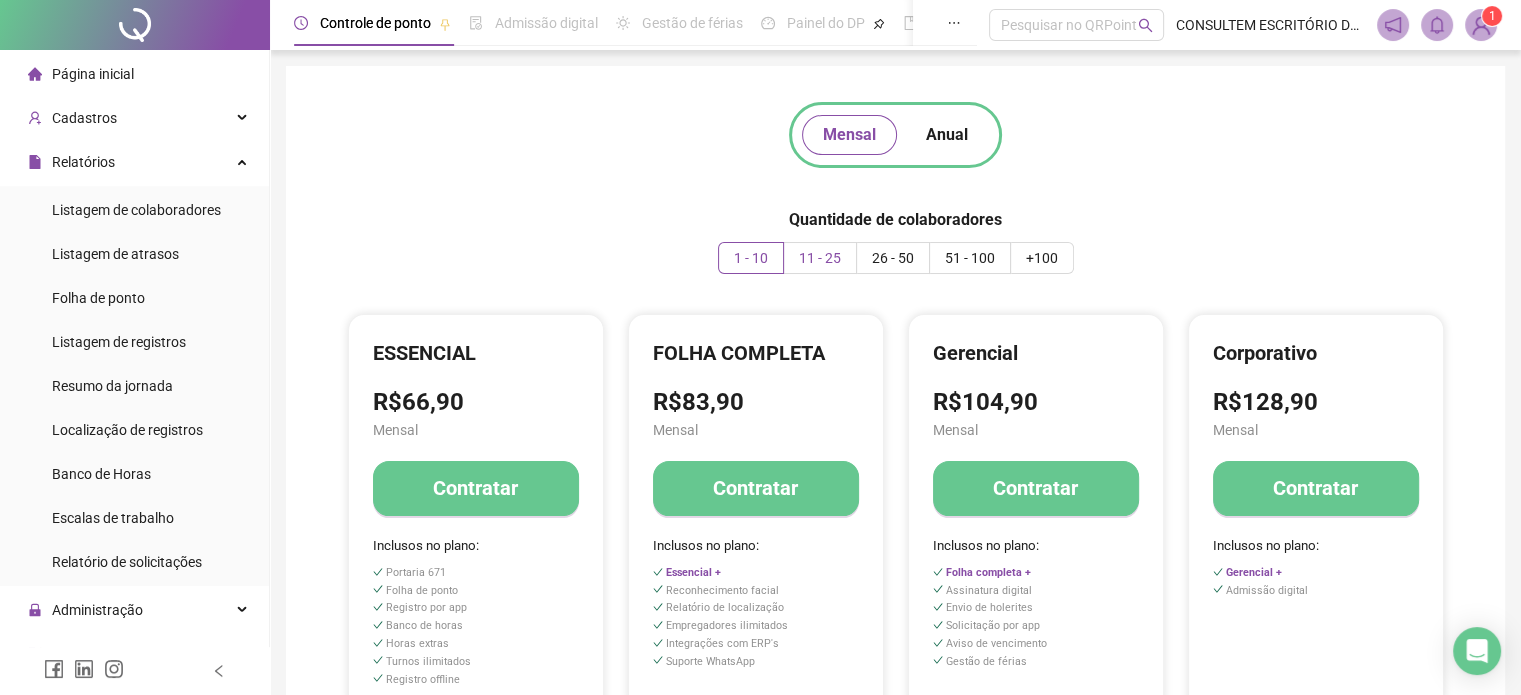 click on "11 - 25" at bounding box center [820, 258] 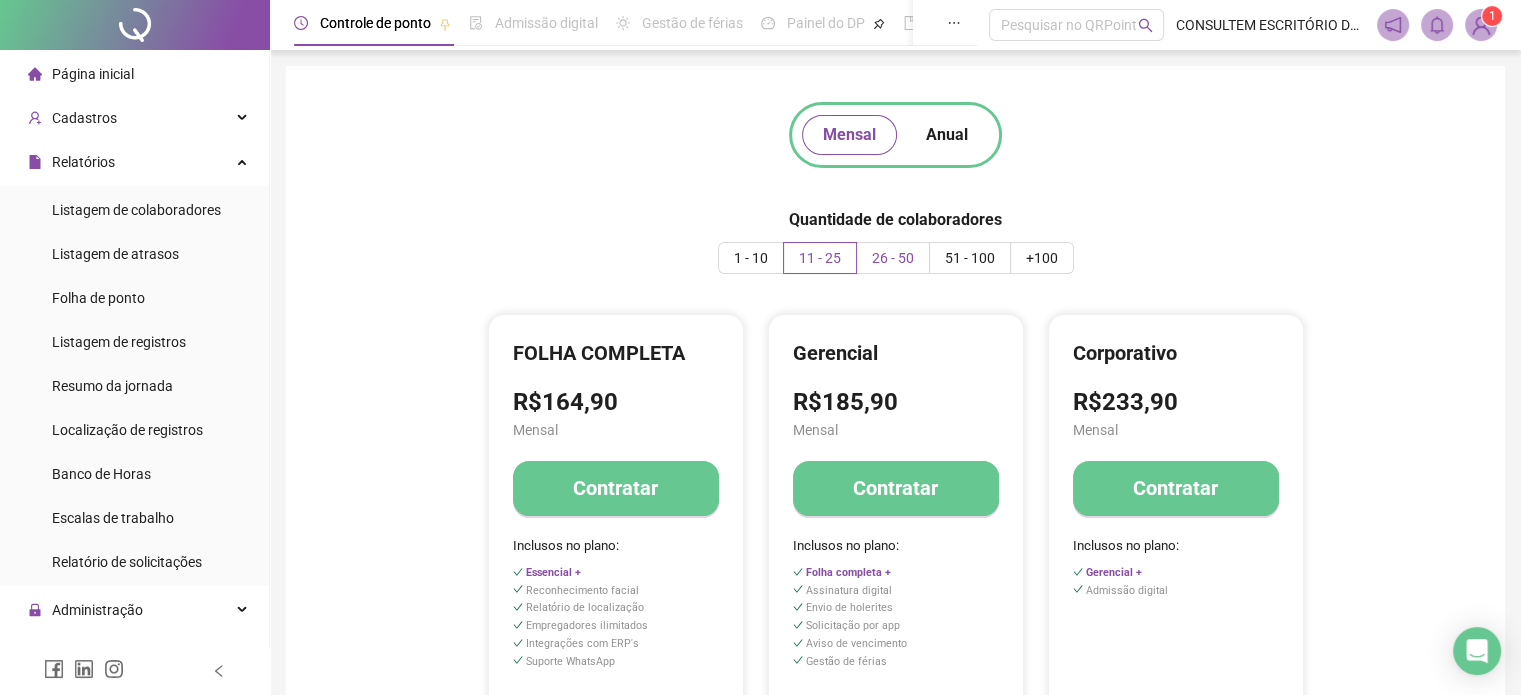 click on "26 - 50" at bounding box center [893, 258] 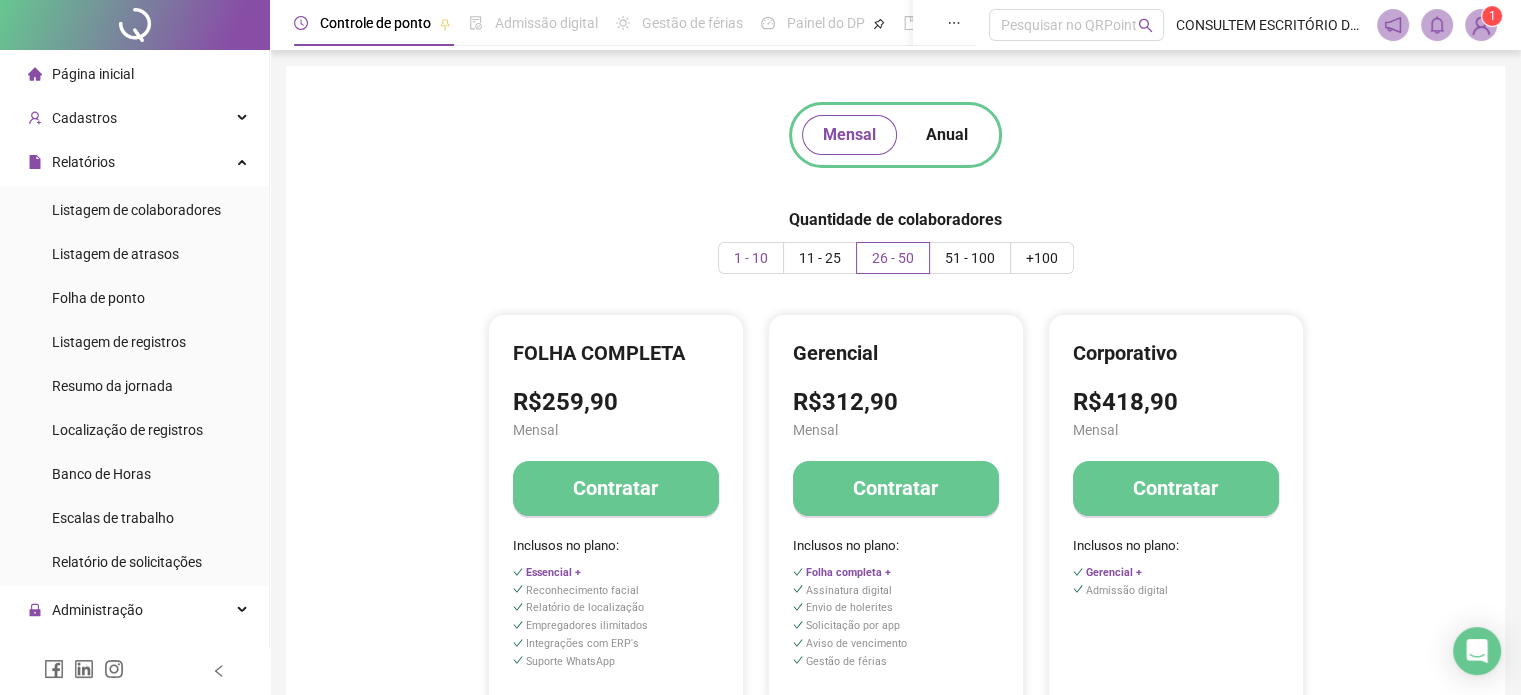click on "1 - 10" at bounding box center (751, 258) 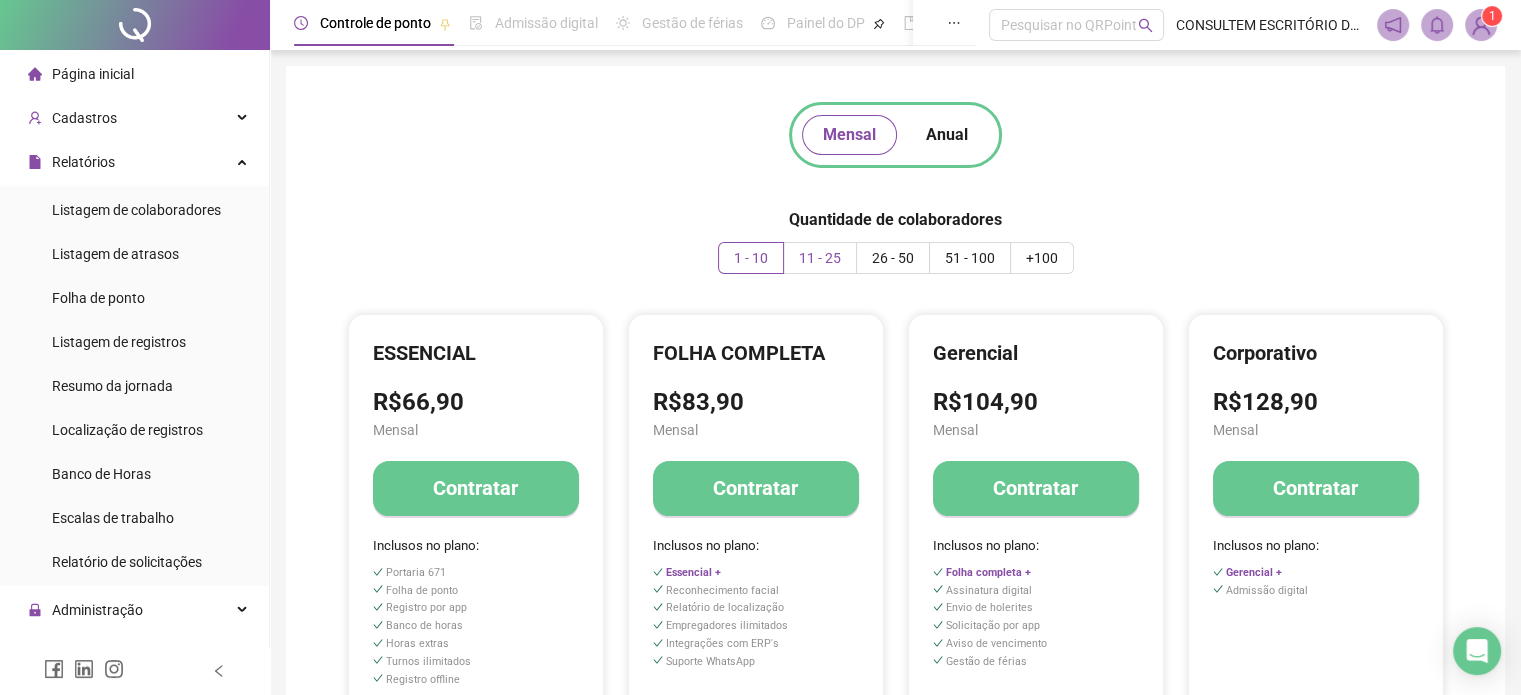 click on "11 - 25" at bounding box center [820, 258] 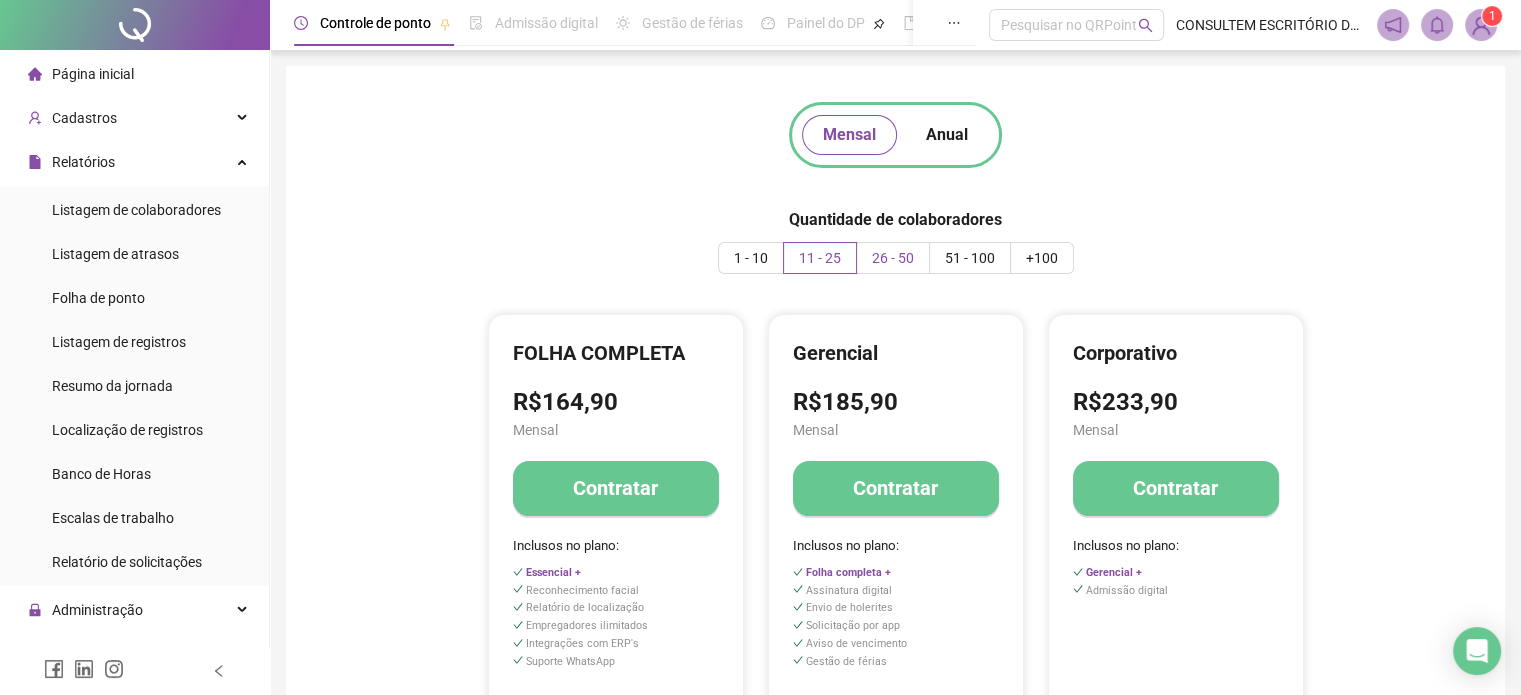 click on "26 - 50" at bounding box center (893, 258) 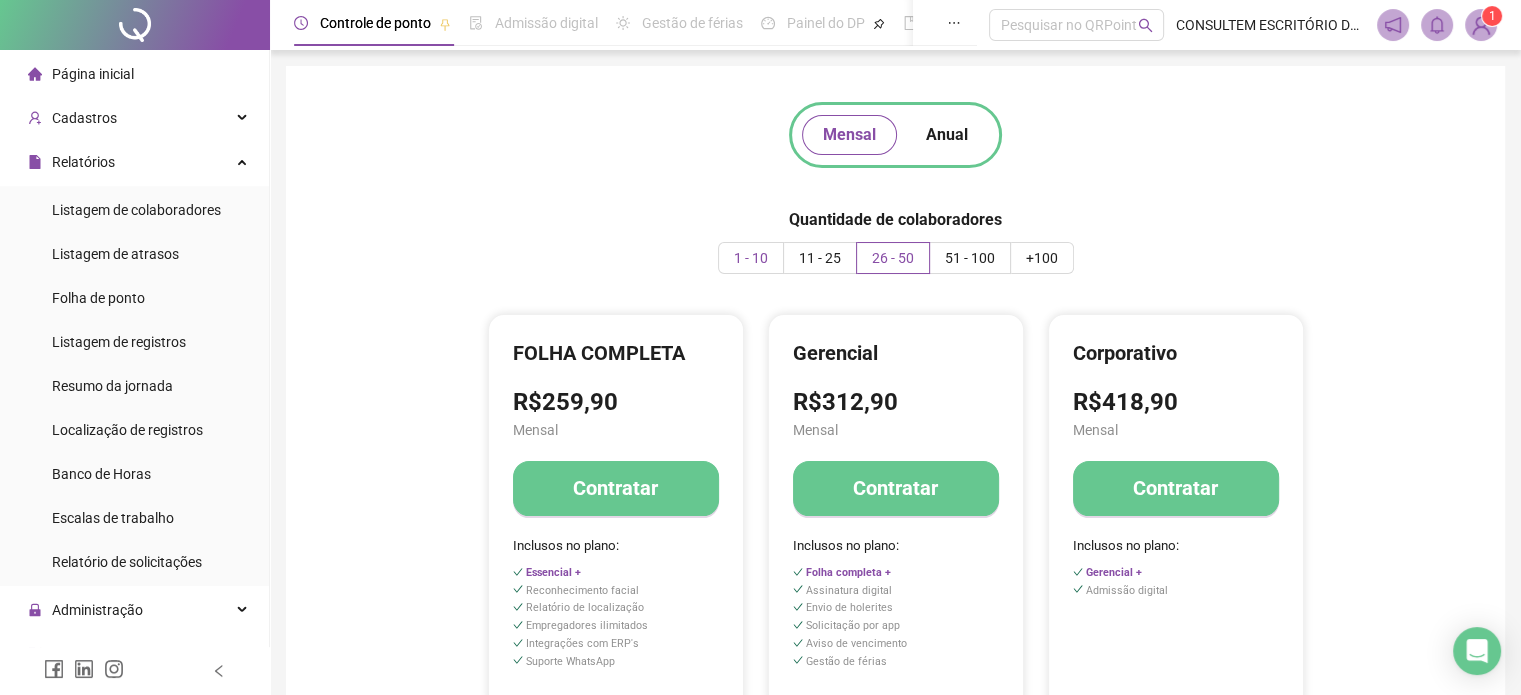 click on "1 - 10" at bounding box center (751, 258) 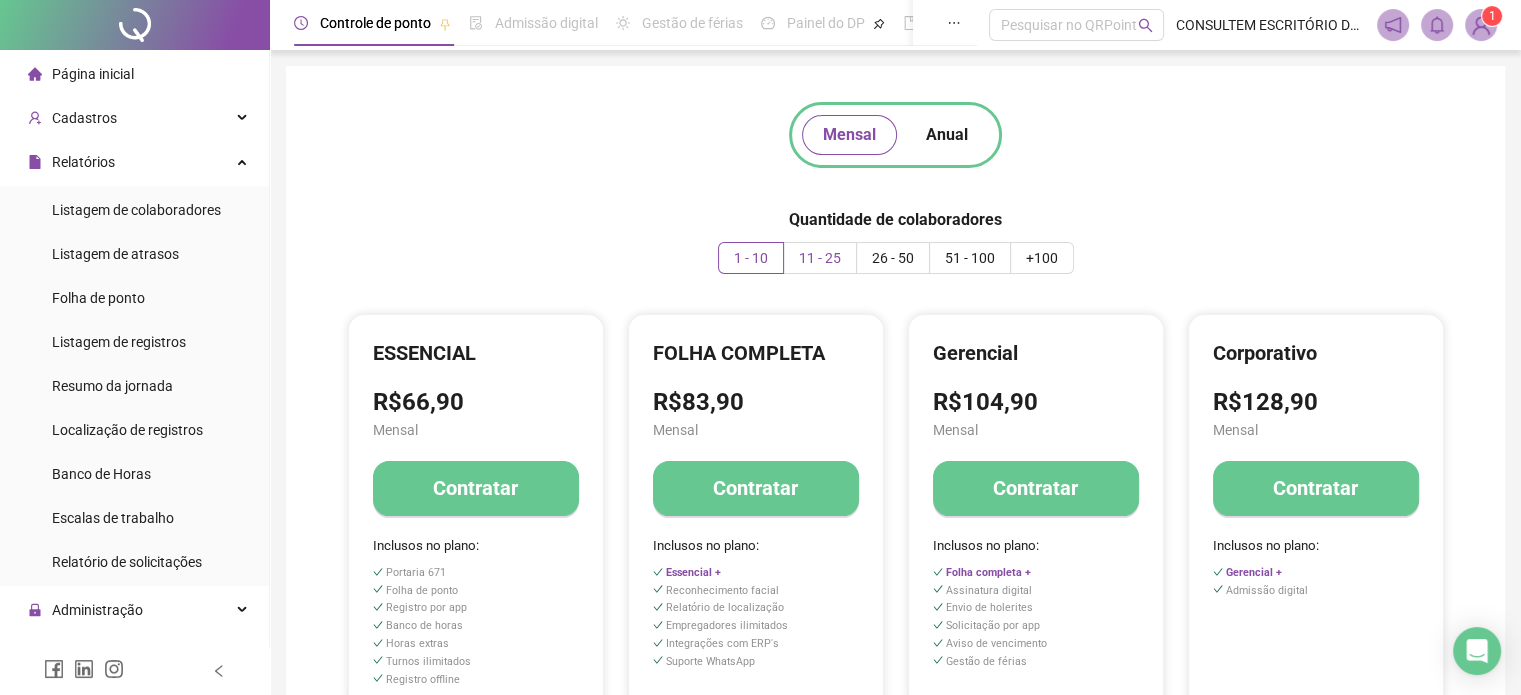 click on "11 - 25" at bounding box center [820, 258] 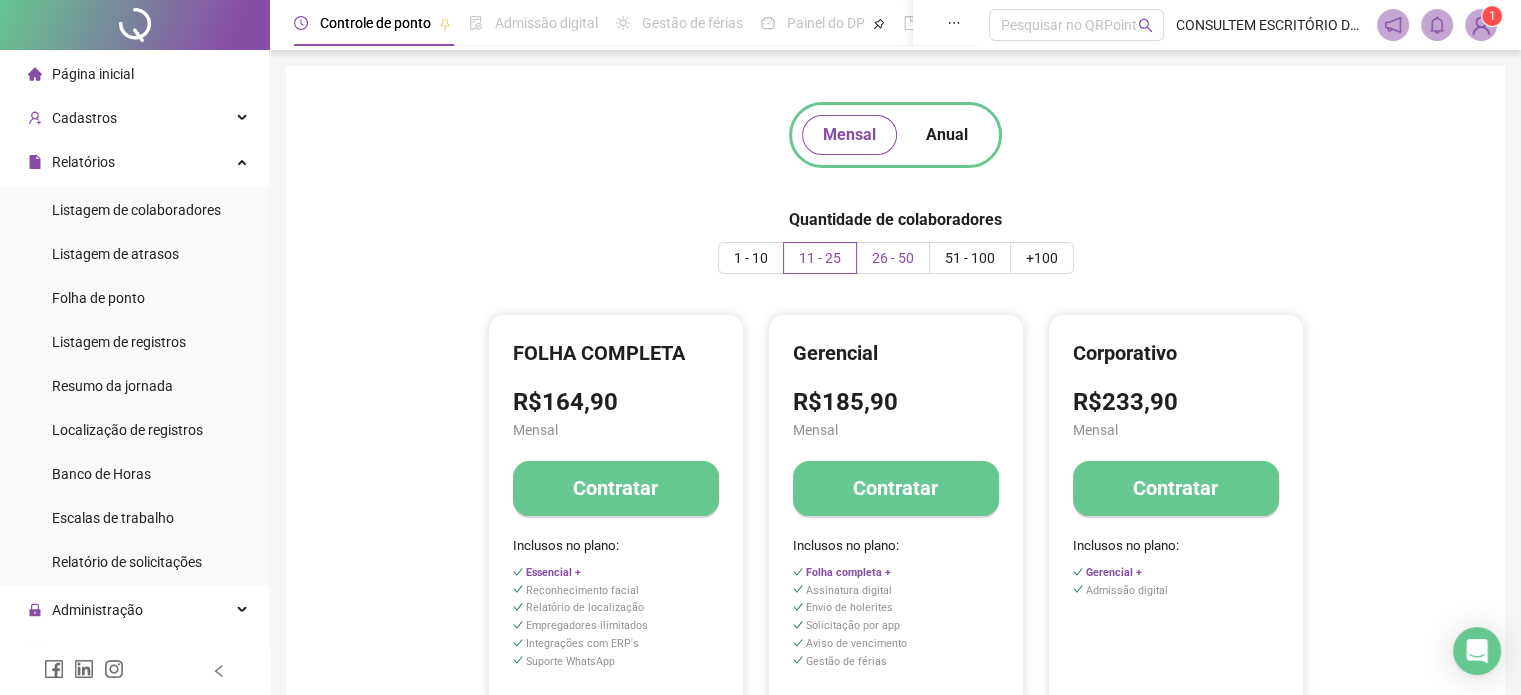 click on "26 - 50" at bounding box center (893, 258) 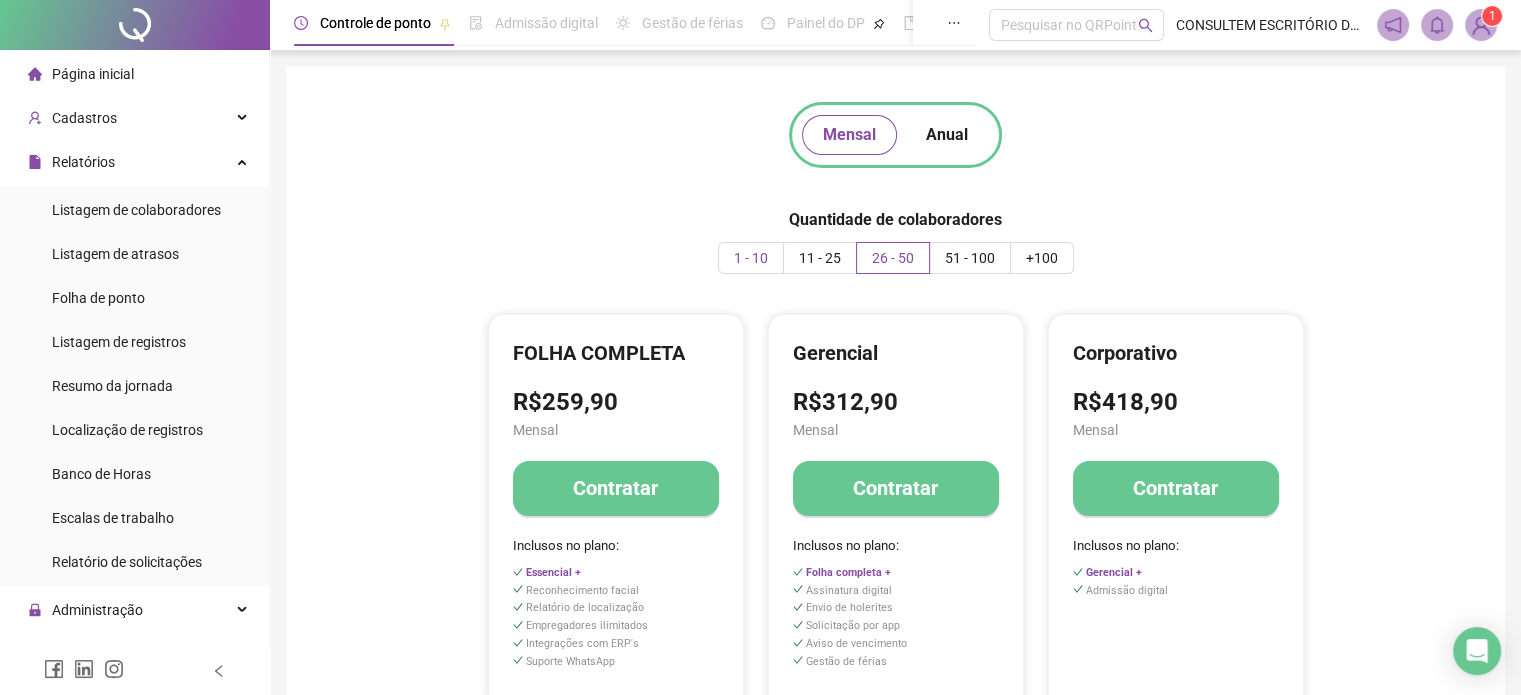click on "1 - 10" at bounding box center [751, 258] 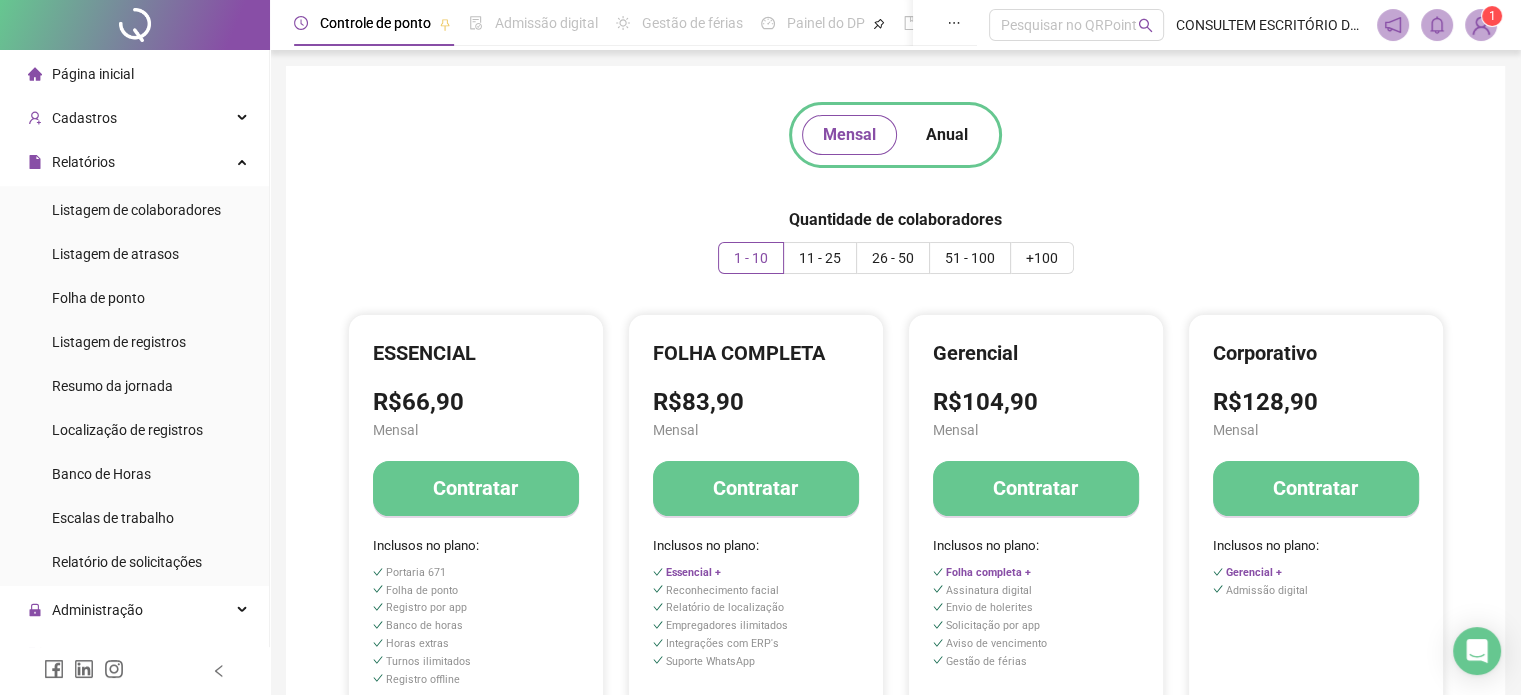 click at bounding box center (135, 25) 